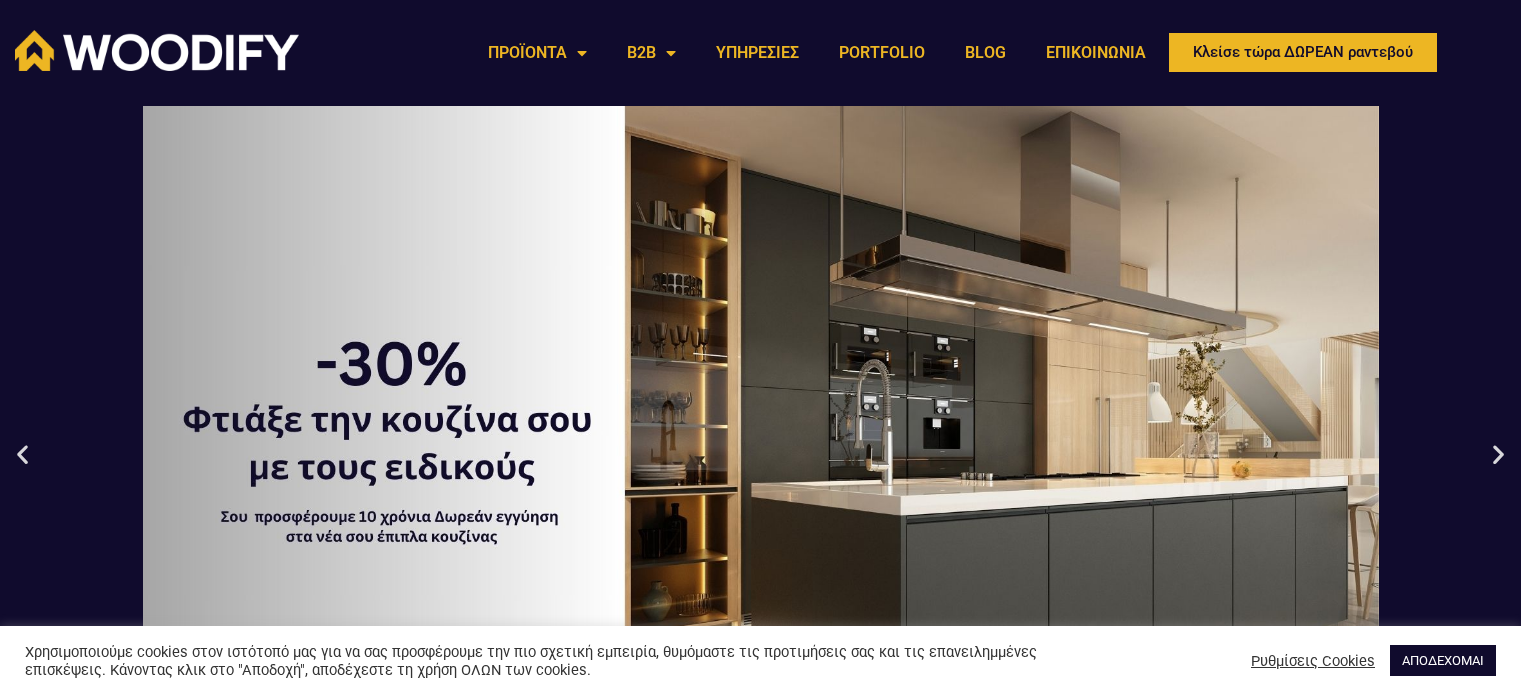 scroll, scrollTop: 0, scrollLeft: 0, axis: both 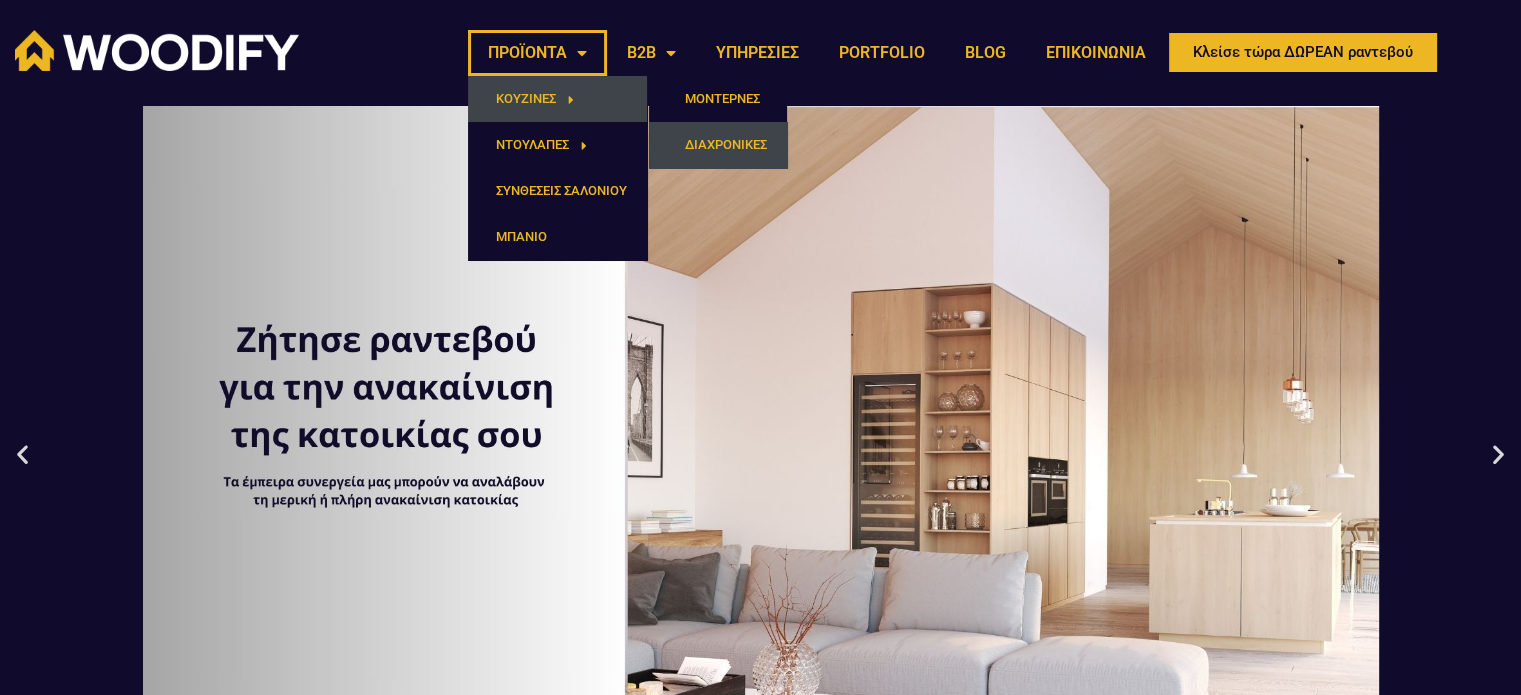 click on "ΔΙΑΧΡΟΝΙΚΕΣ" 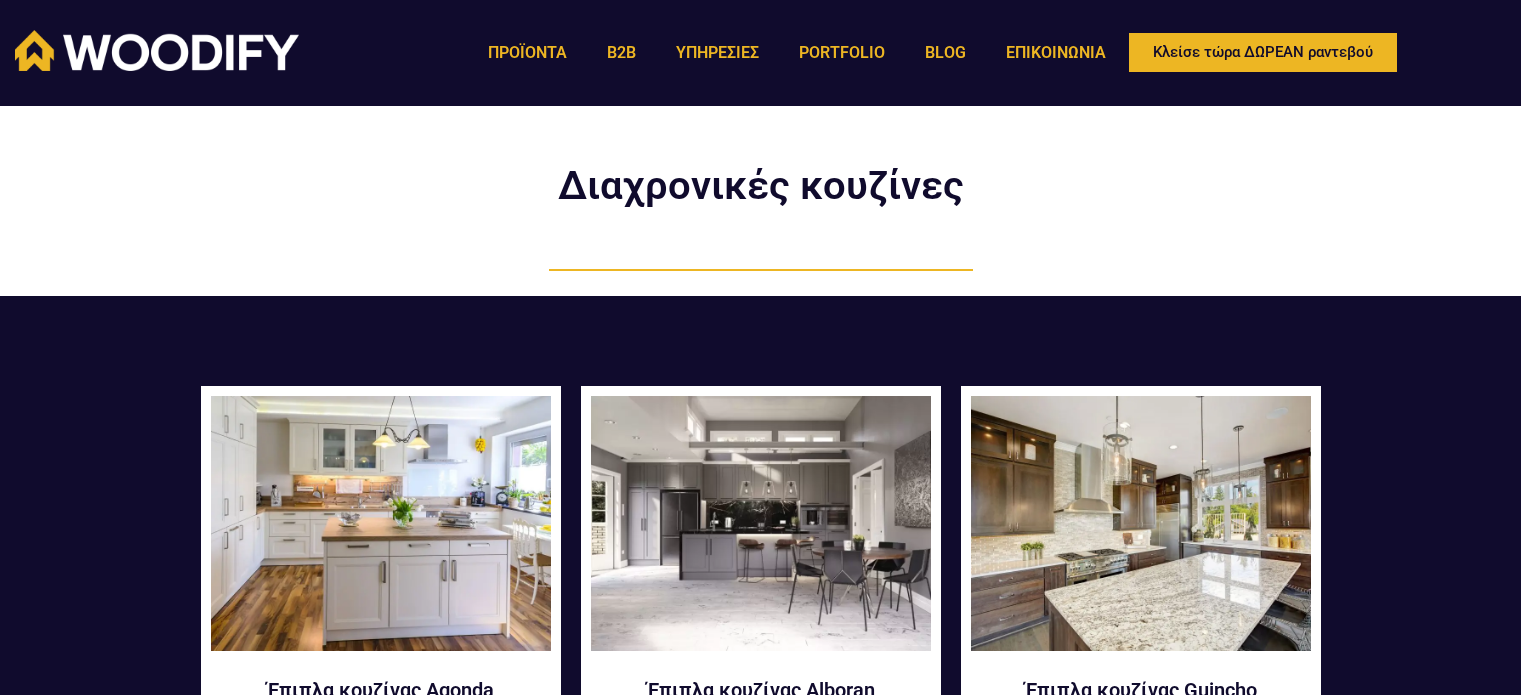 scroll, scrollTop: 0, scrollLeft: 0, axis: both 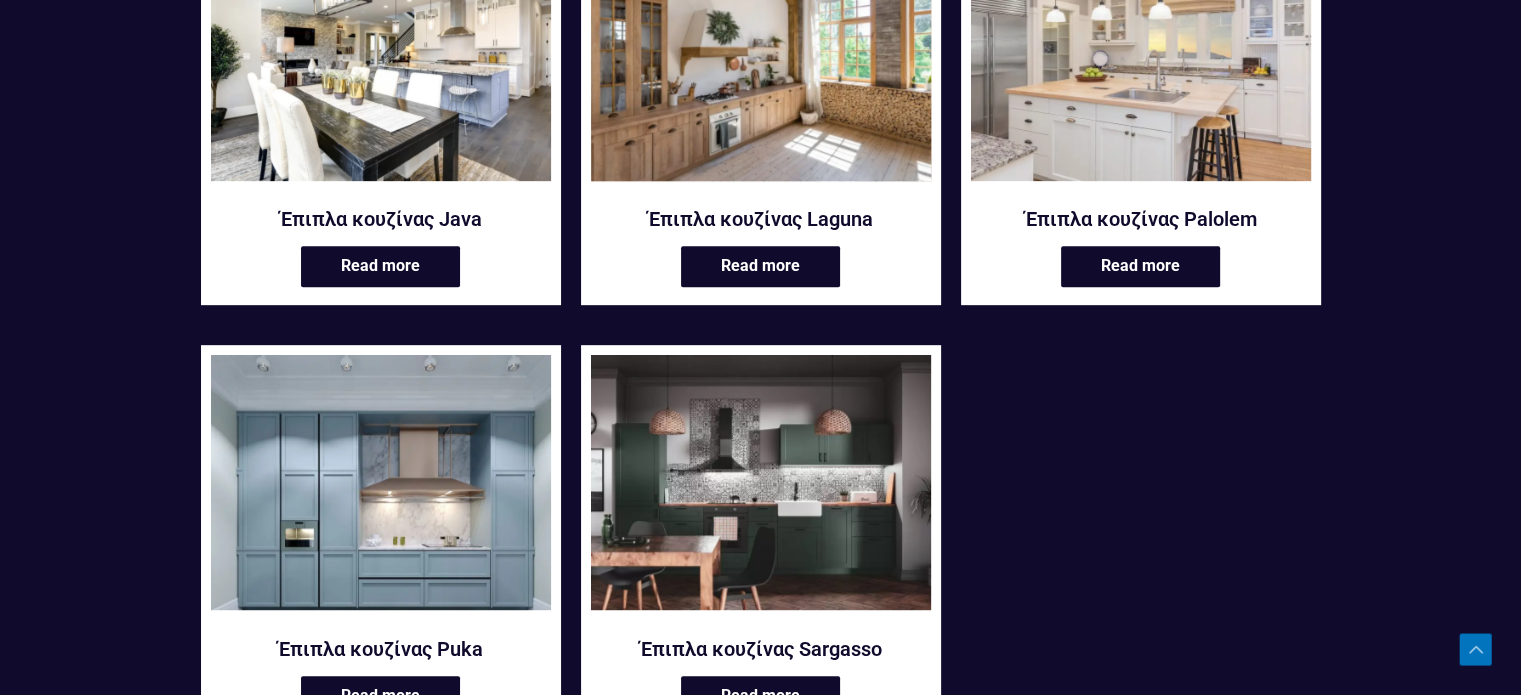 click at bounding box center [761, 53] 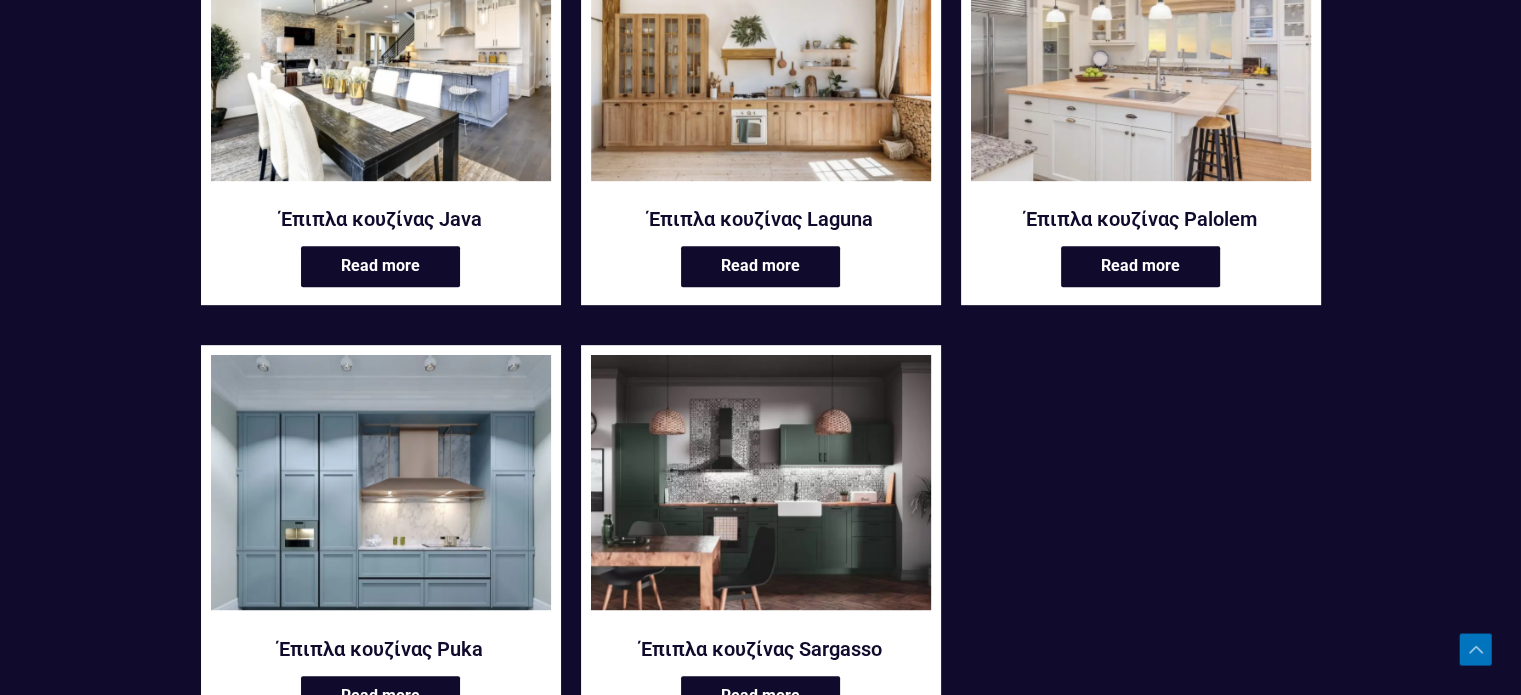 drag, startPoint x: 1251, startPoint y: 437, endPoint x: 1225, endPoint y: 494, distance: 62.649822 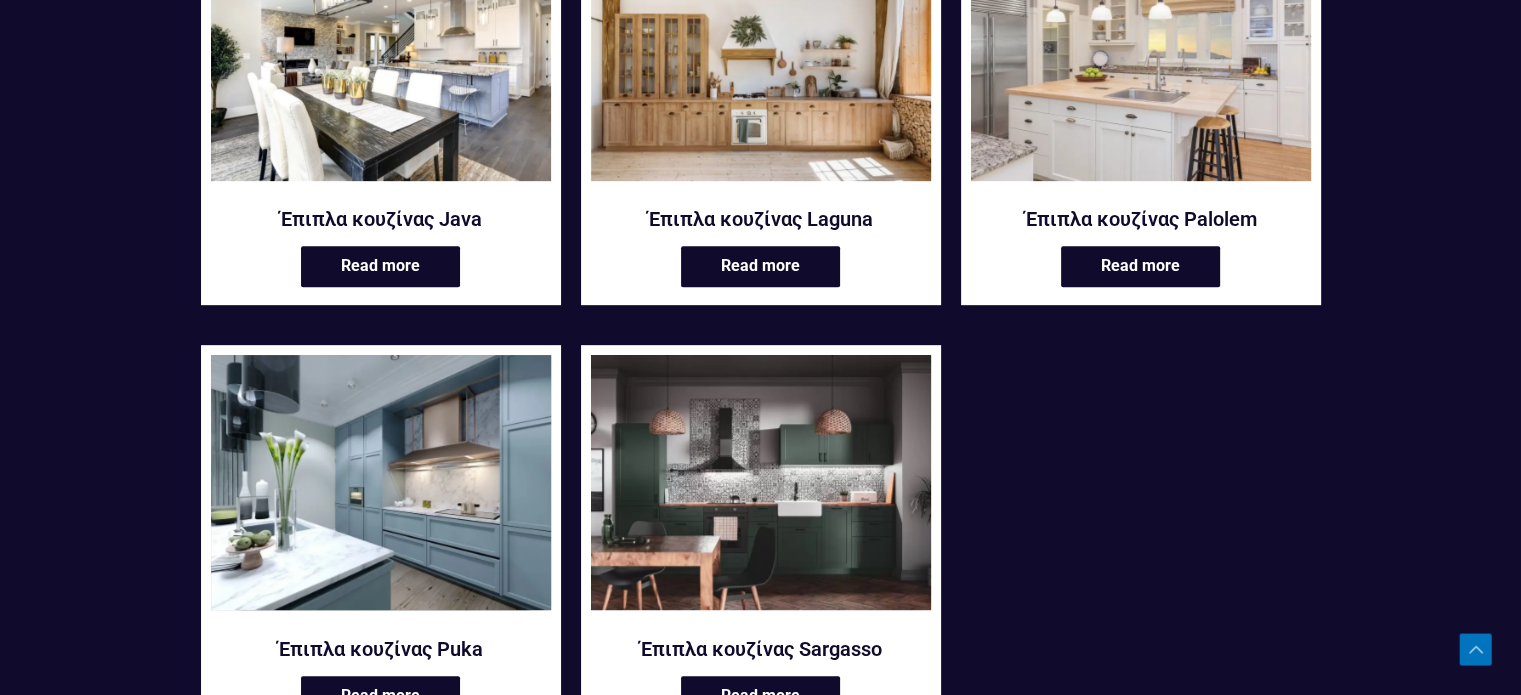 click at bounding box center [381, 482] 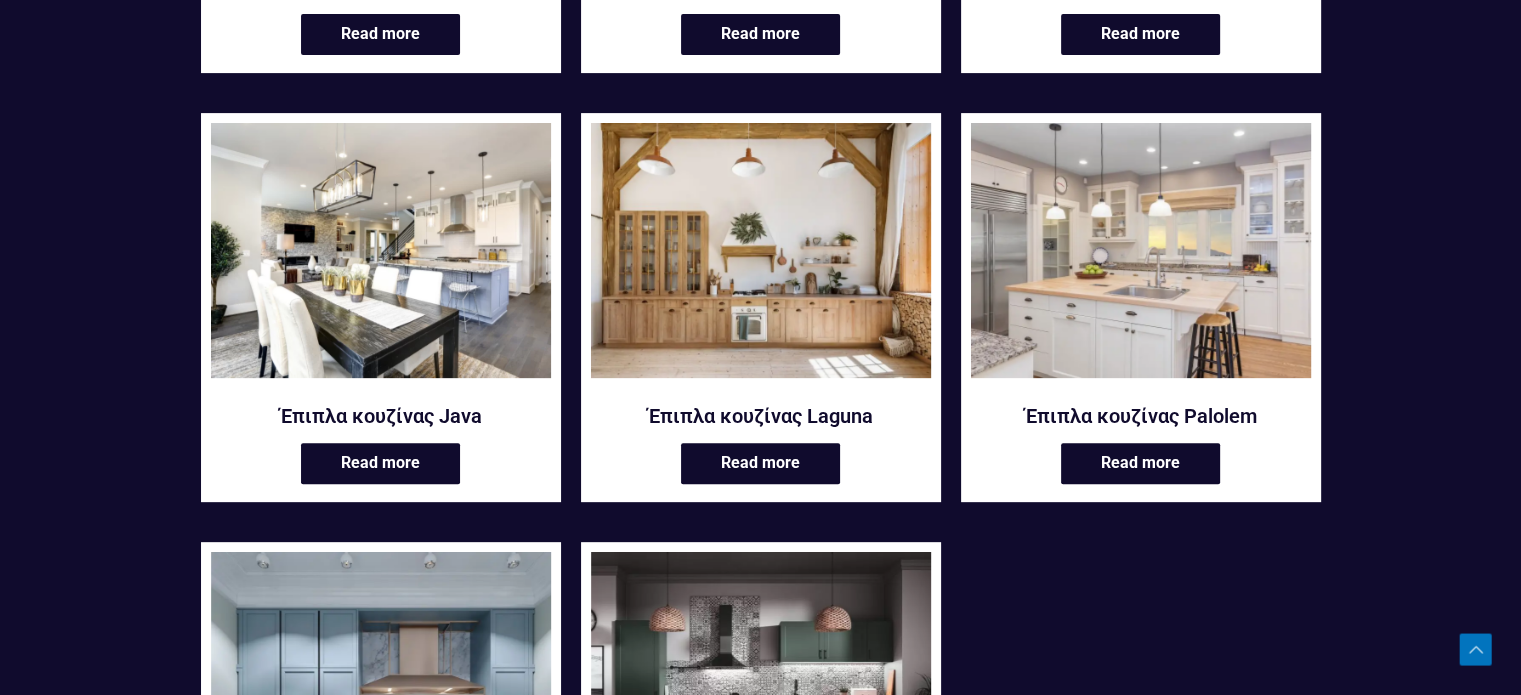 scroll, scrollTop: 700, scrollLeft: 0, axis: vertical 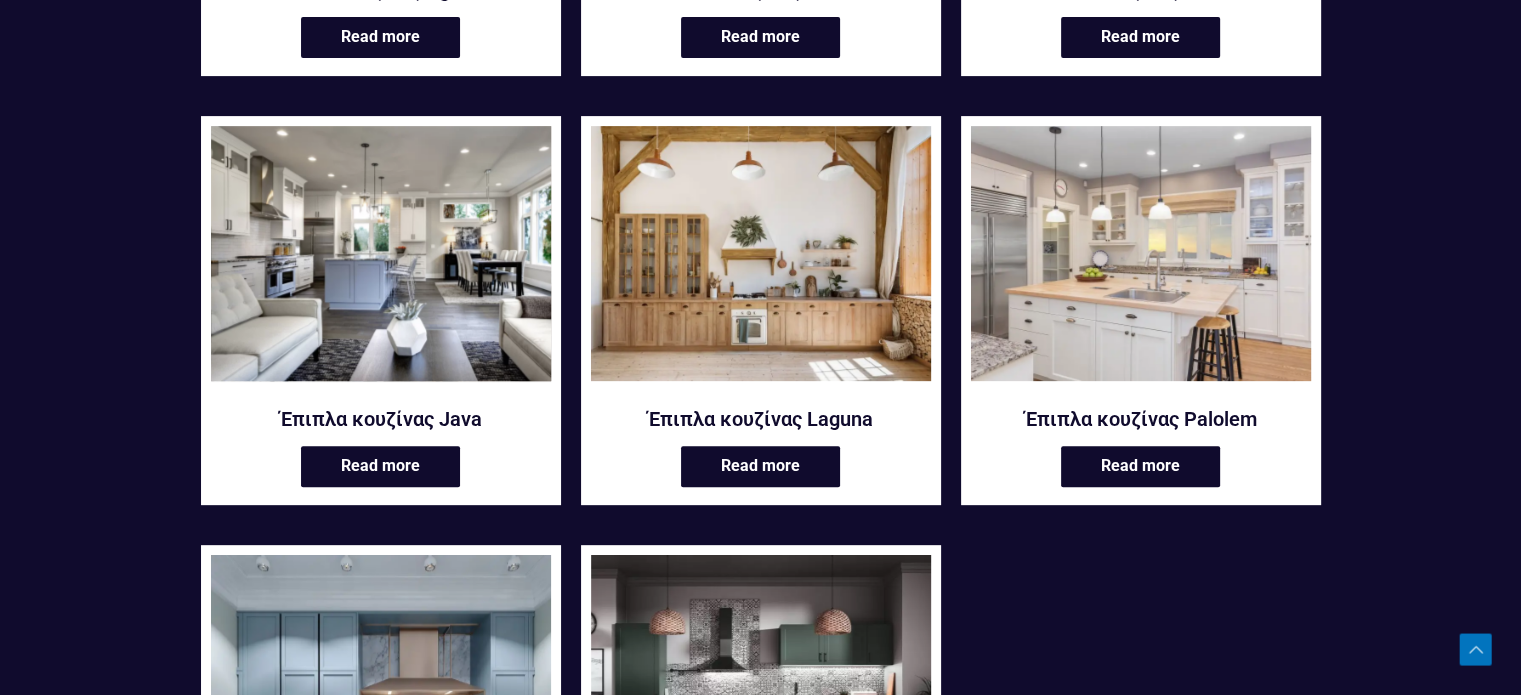 click at bounding box center [381, 253] 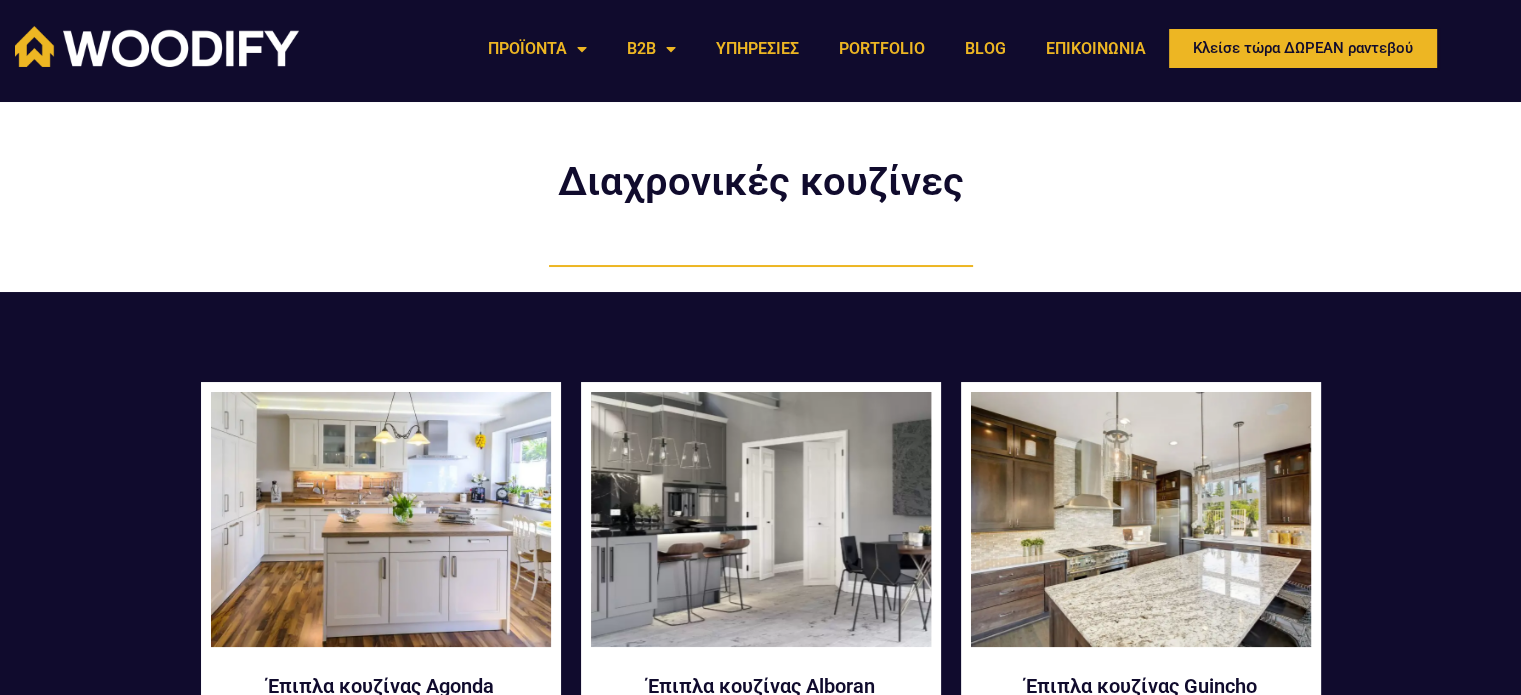 scroll, scrollTop: 0, scrollLeft: 0, axis: both 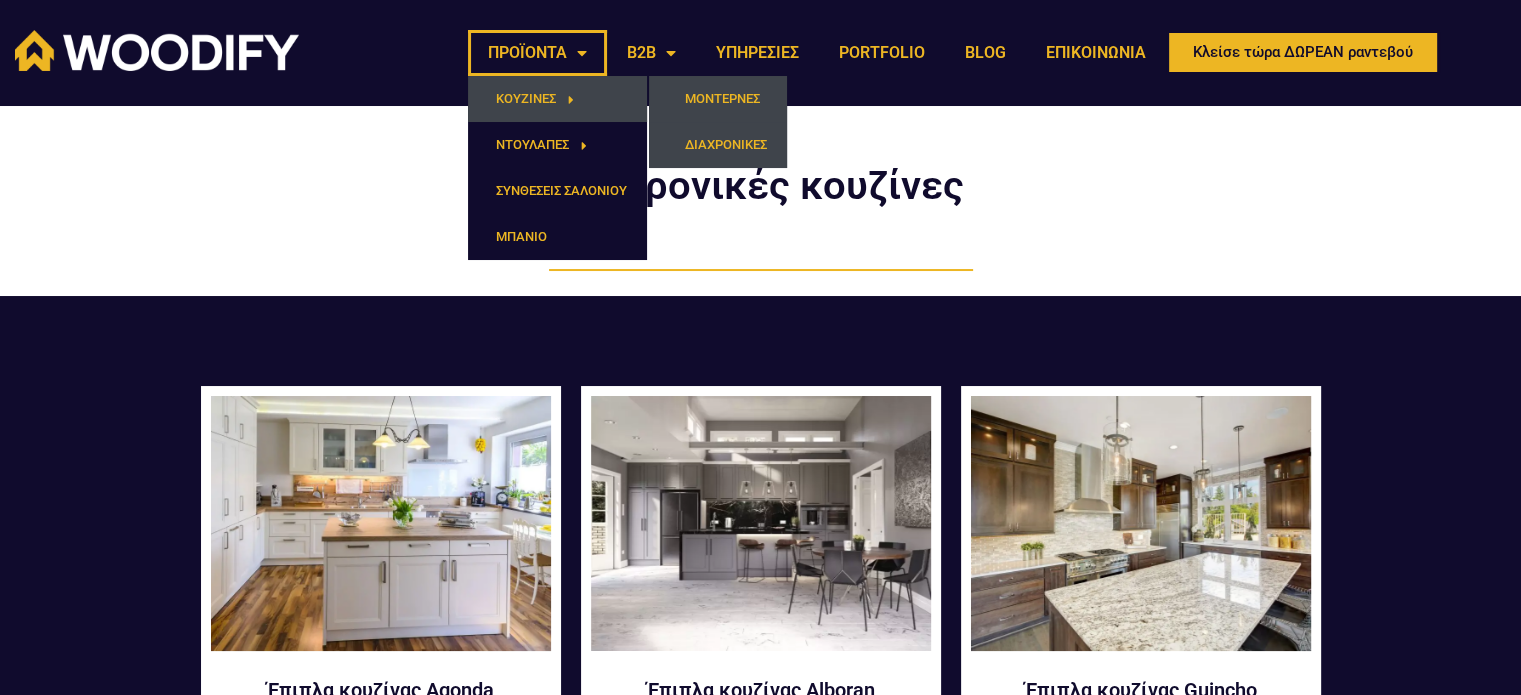 click on "ΜΟΝΤΕΡΝΕΣ" 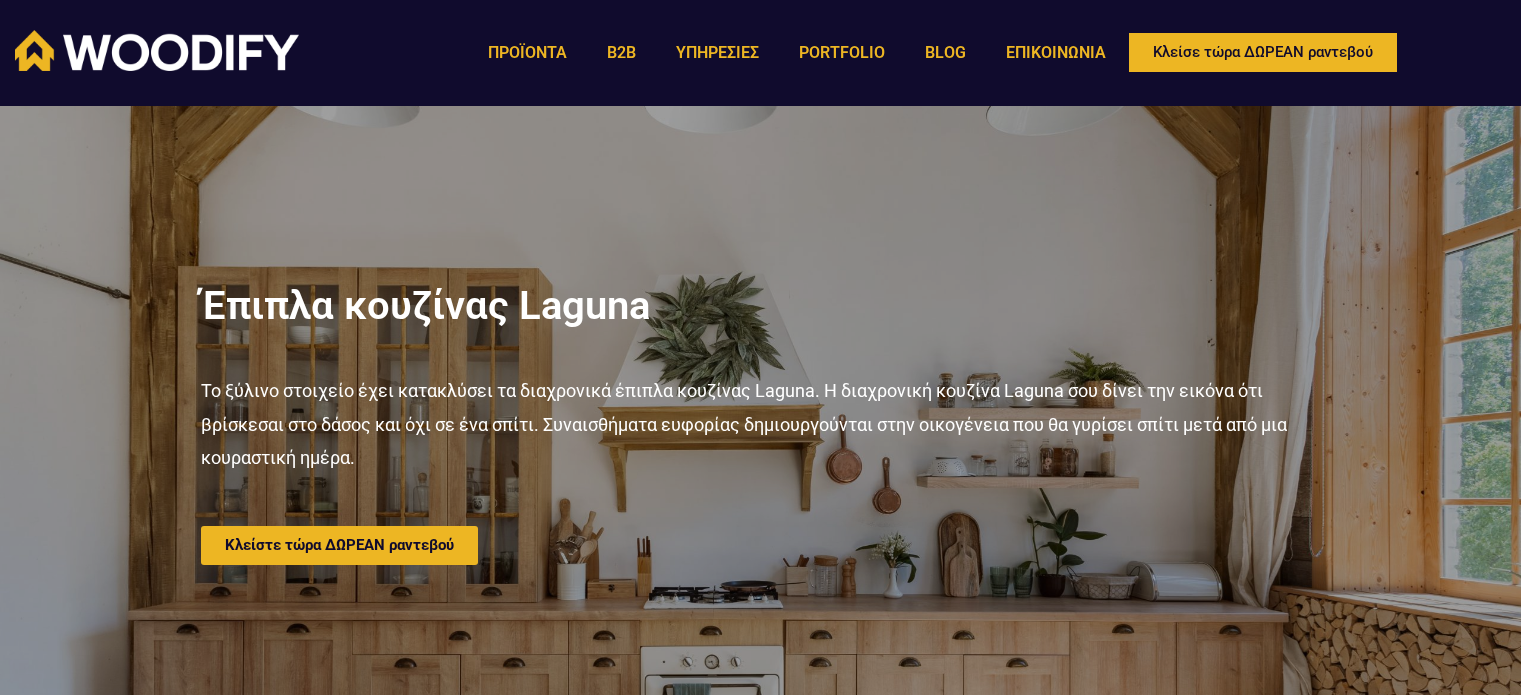 scroll, scrollTop: 0, scrollLeft: 0, axis: both 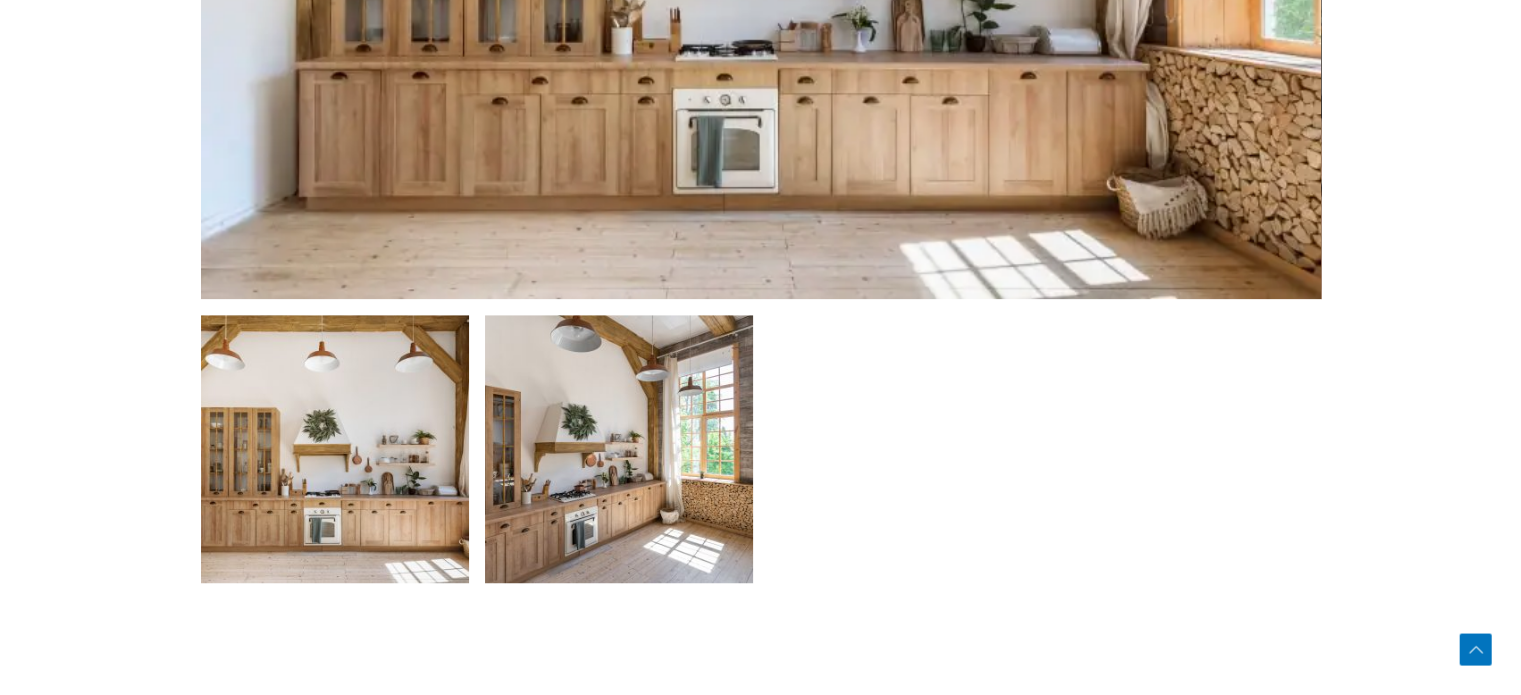 click at bounding box center (619, 449) 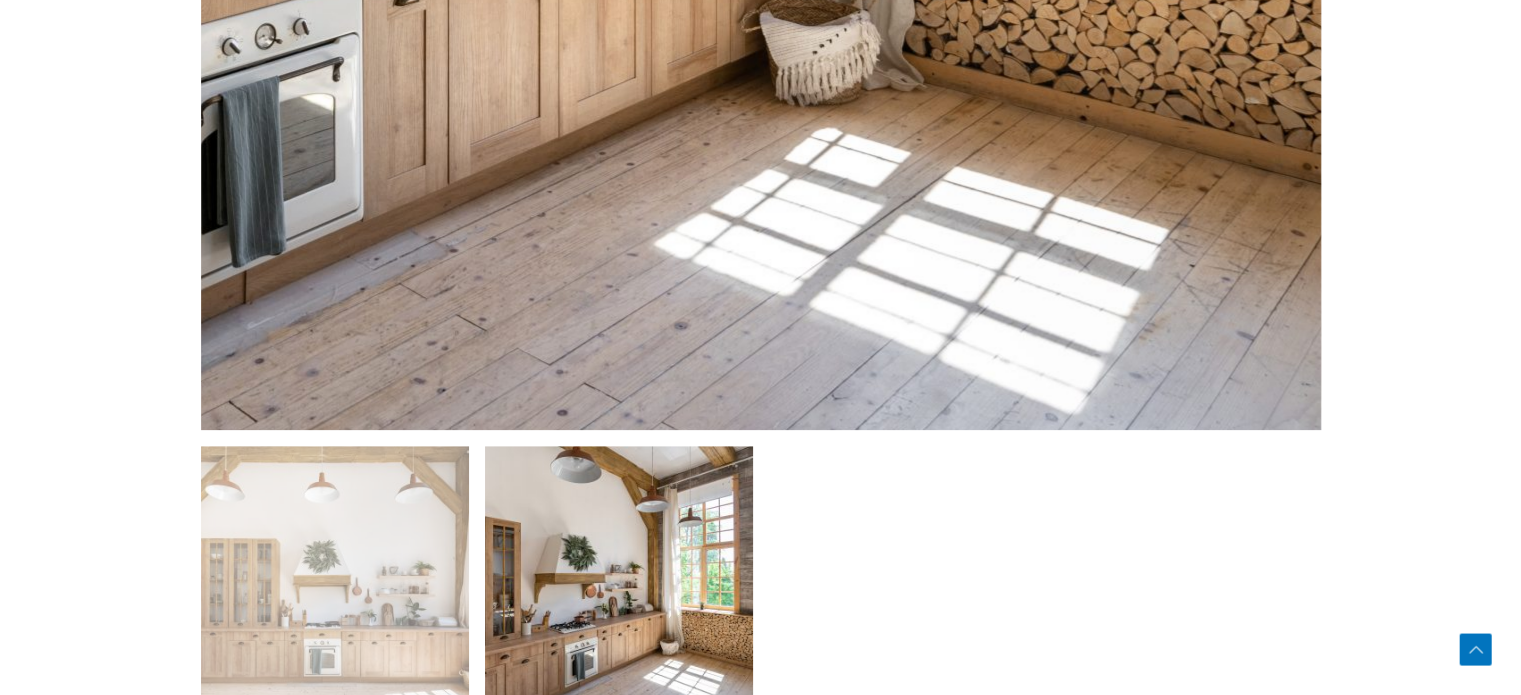 scroll, scrollTop: 1000, scrollLeft: 0, axis: vertical 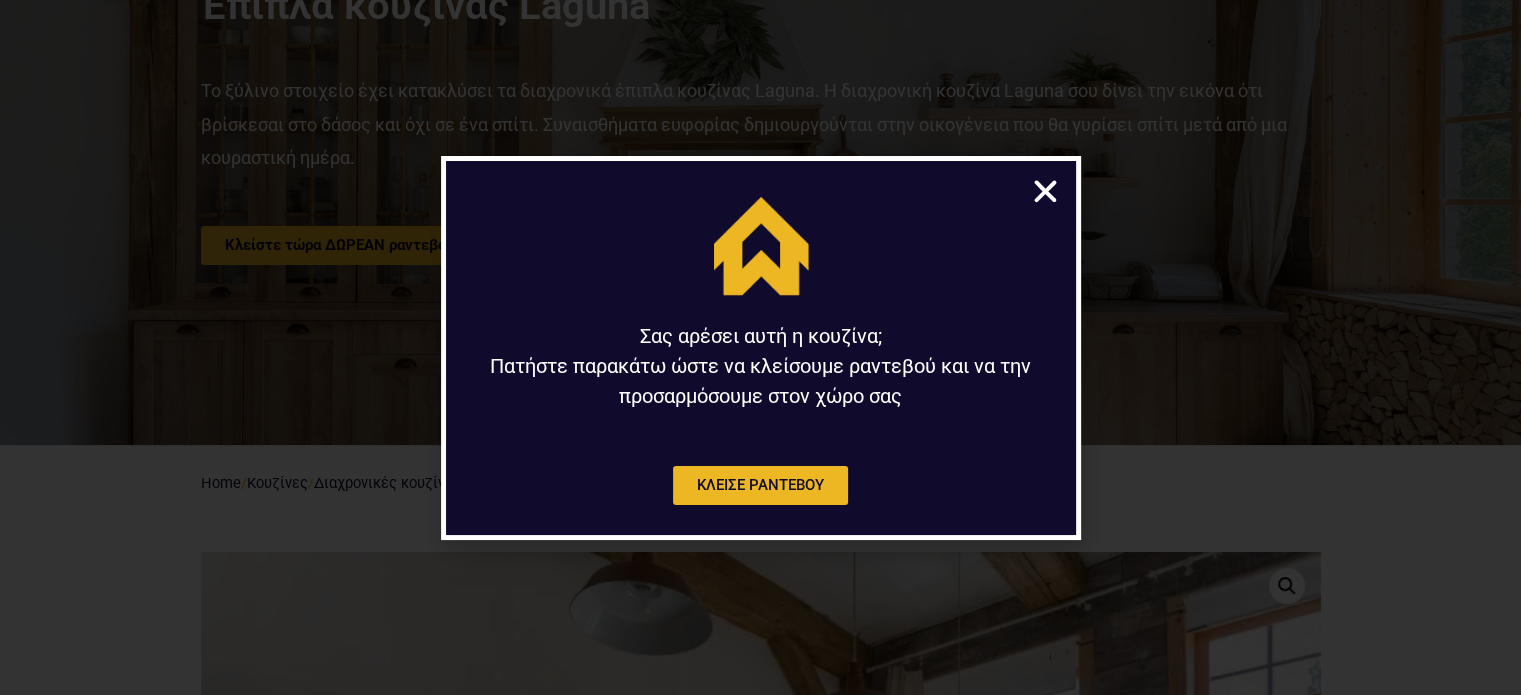 click at bounding box center (1045, 191) 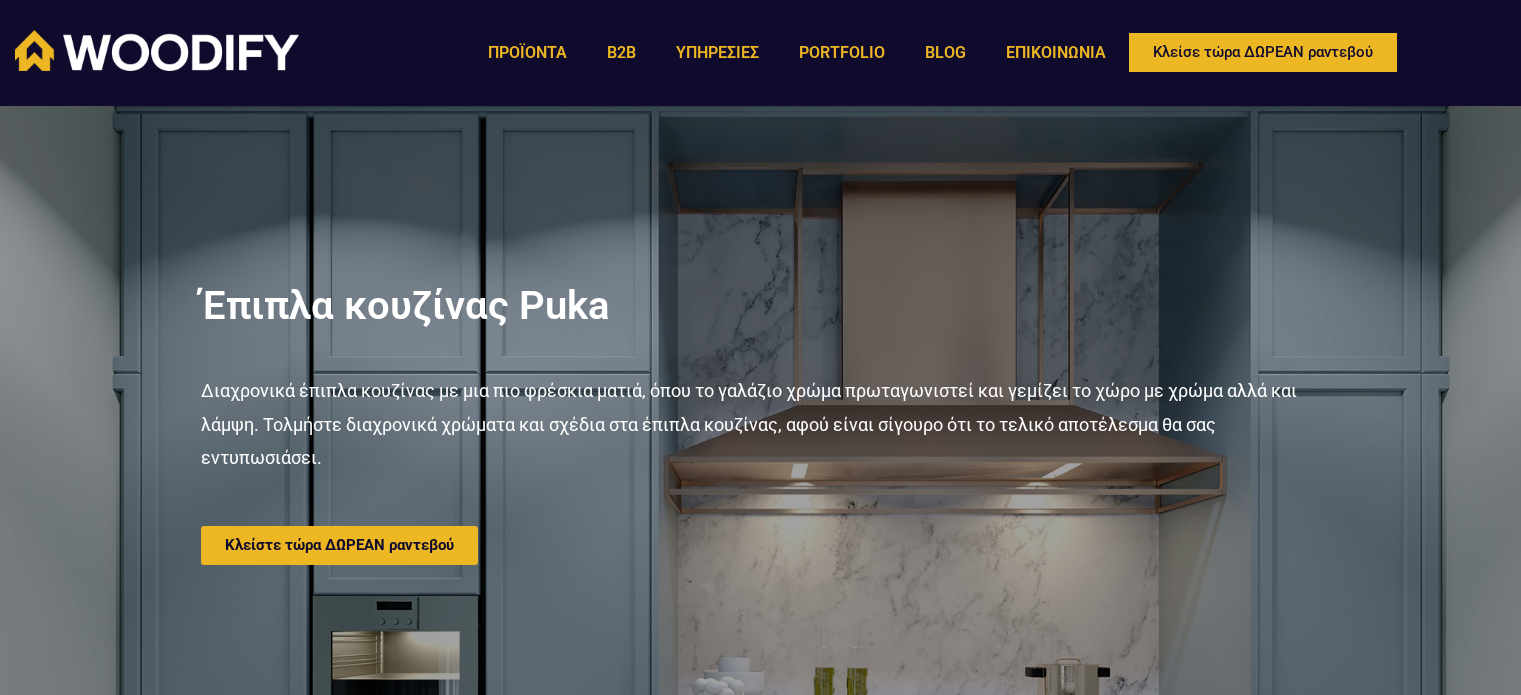 scroll, scrollTop: 0, scrollLeft: 0, axis: both 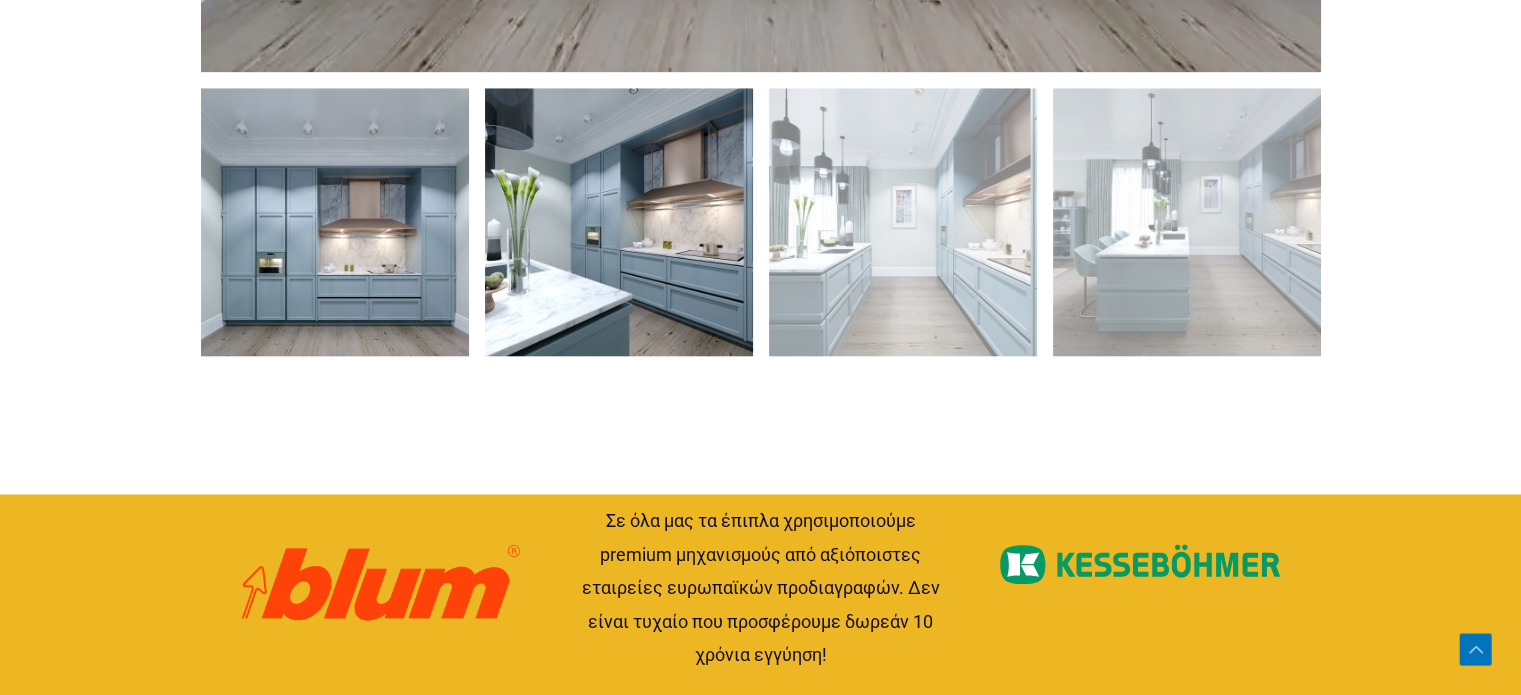 click at bounding box center [619, 222] 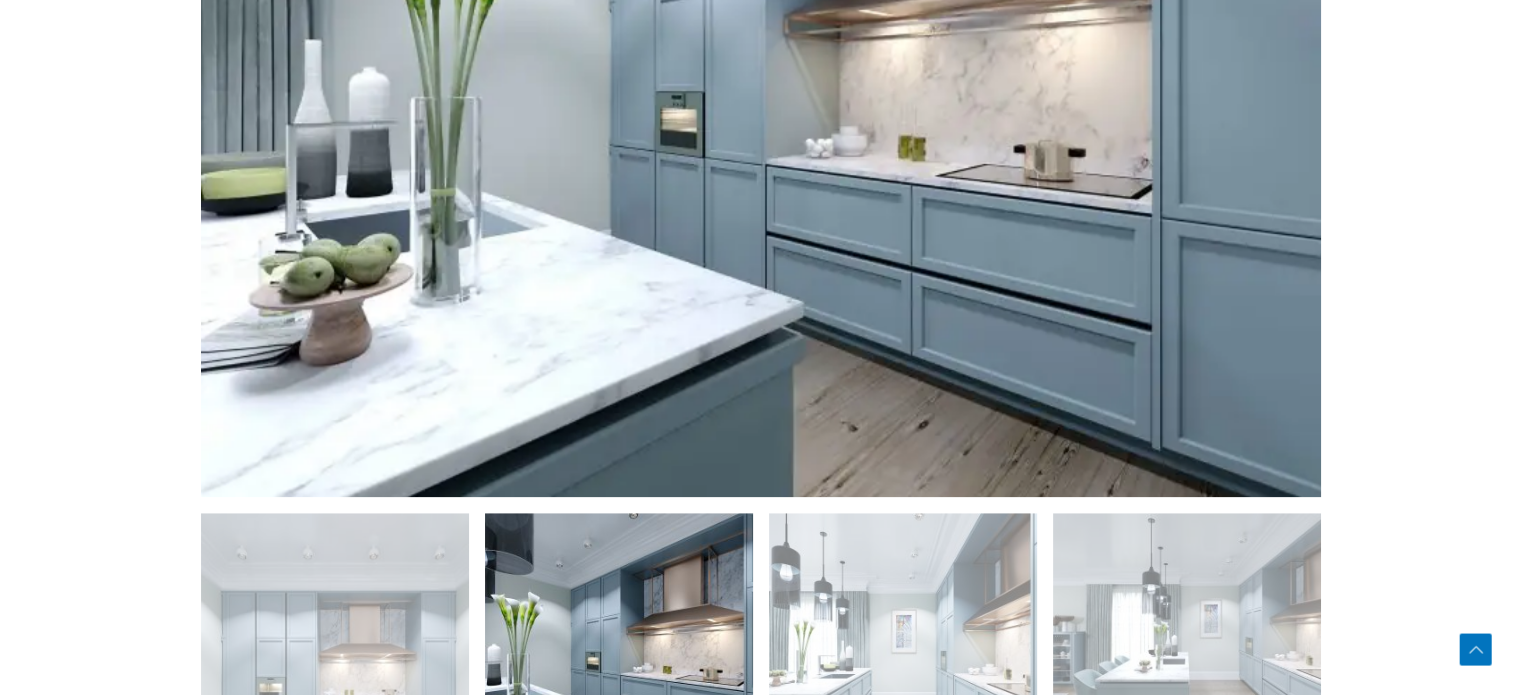 scroll, scrollTop: 1200, scrollLeft: 0, axis: vertical 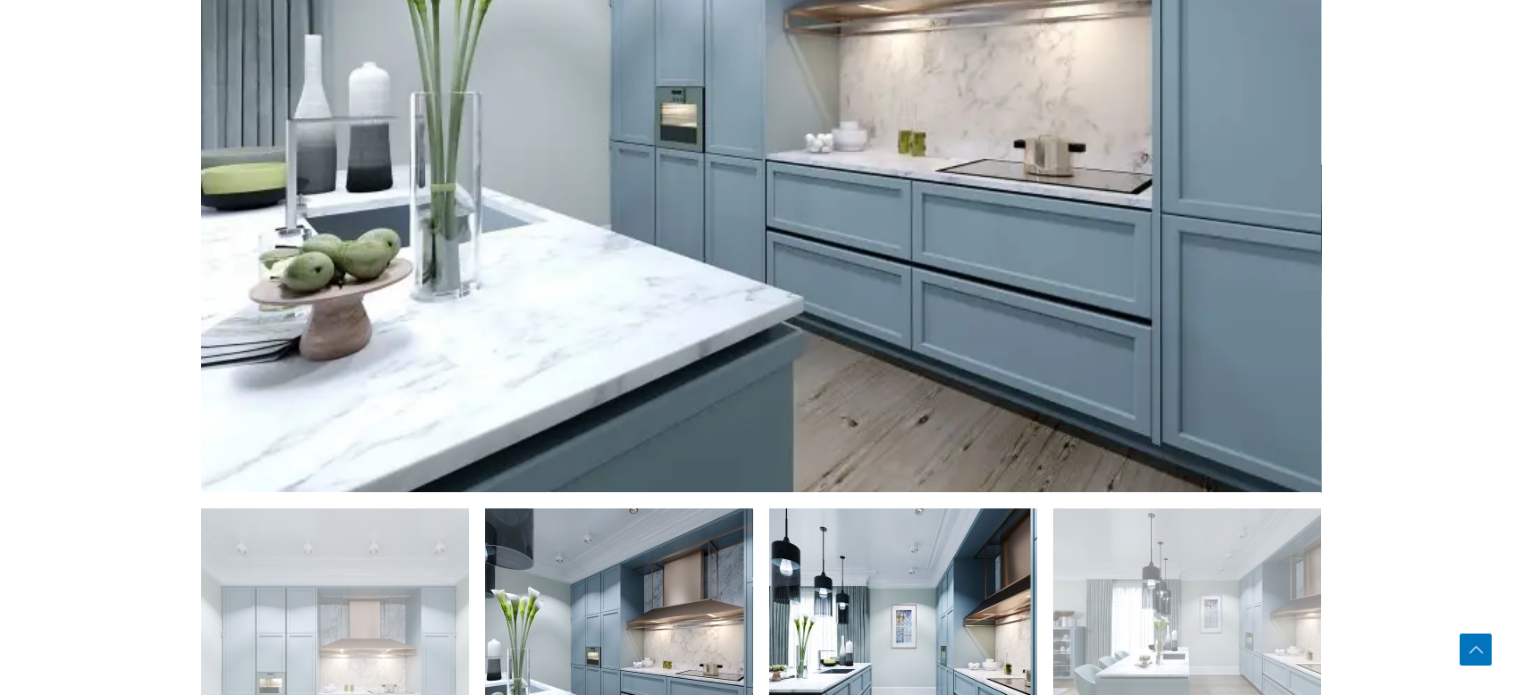 click at bounding box center [903, 642] 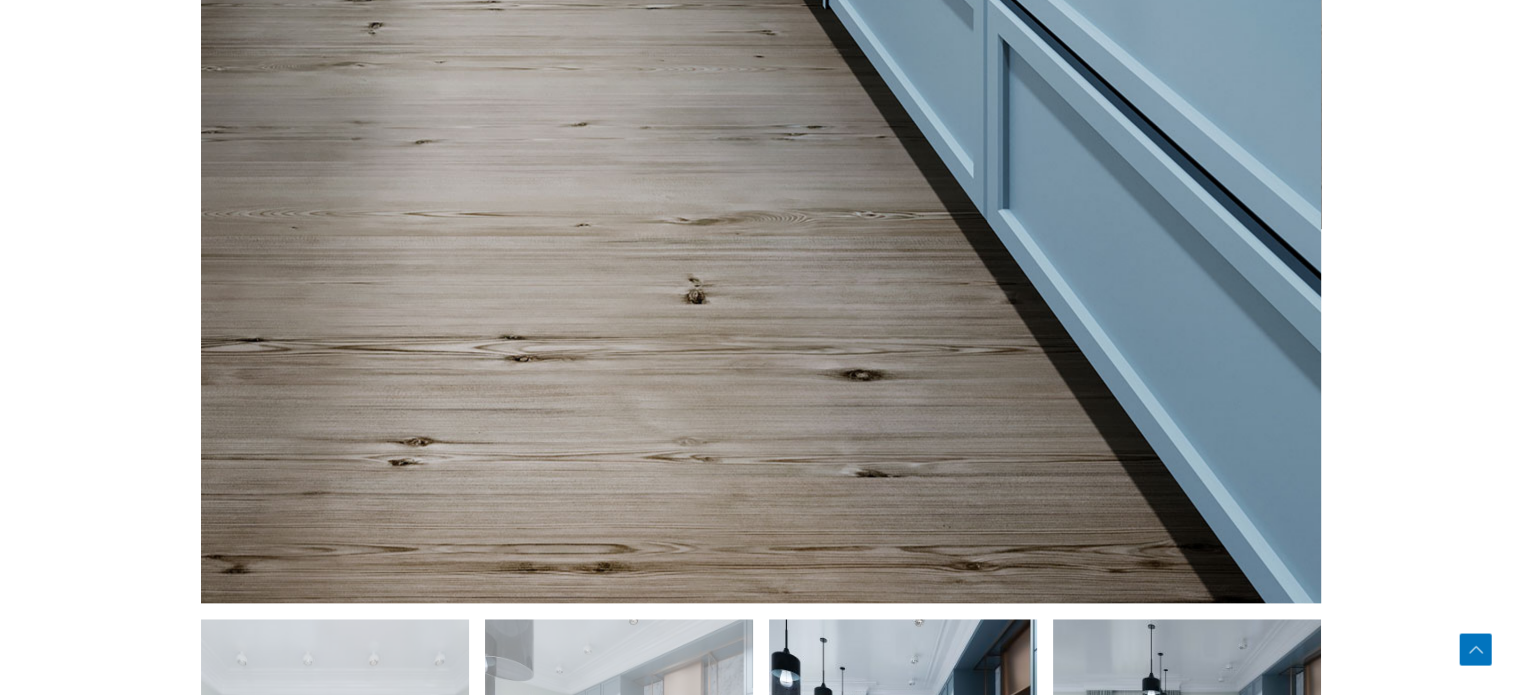 scroll, scrollTop: 1900, scrollLeft: 0, axis: vertical 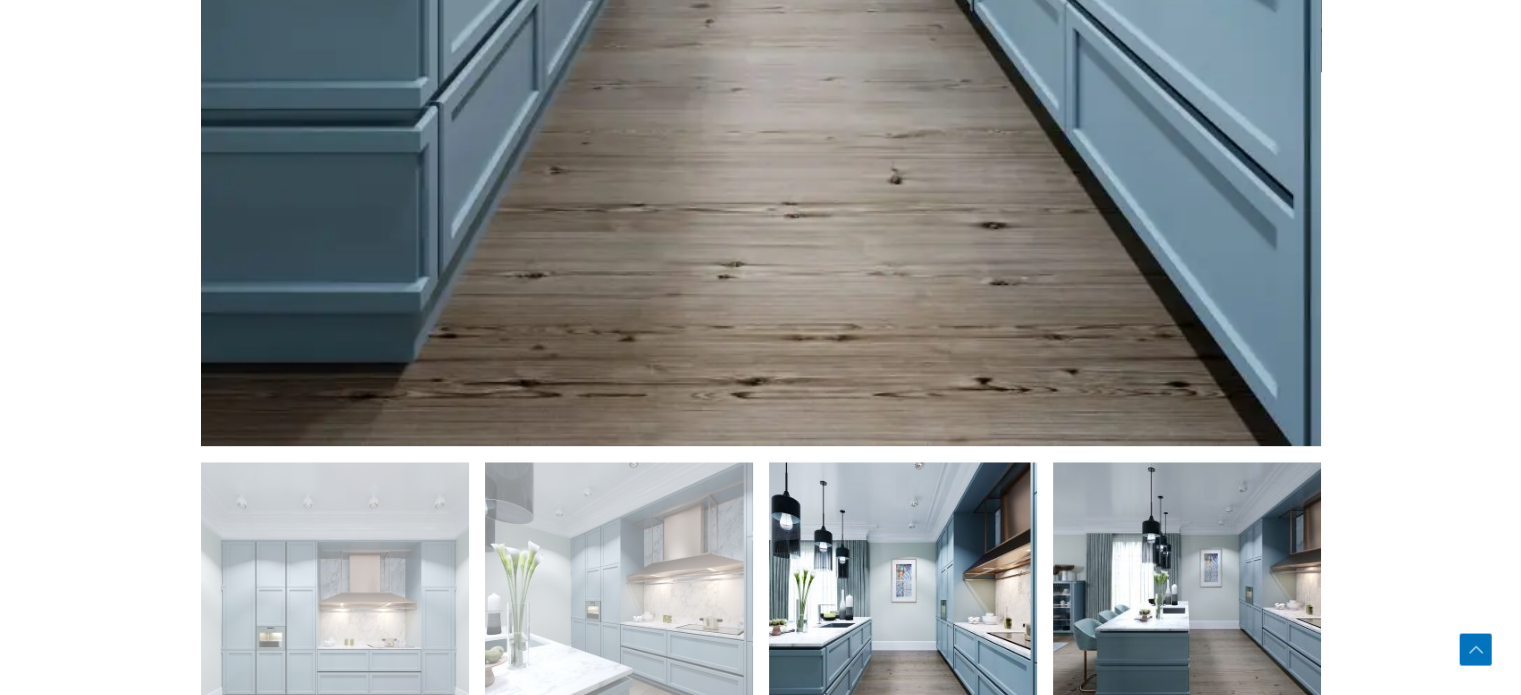 click at bounding box center (1187, 596) 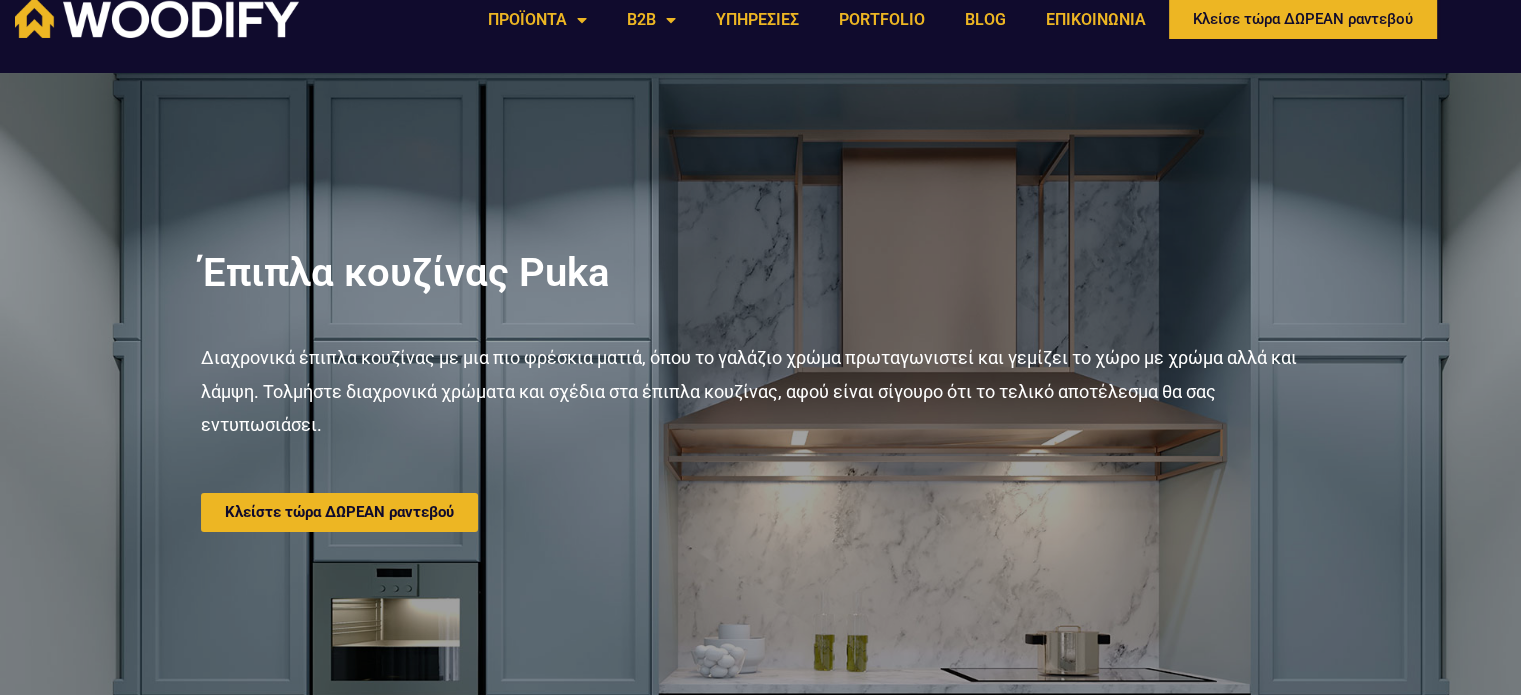 scroll, scrollTop: 0, scrollLeft: 0, axis: both 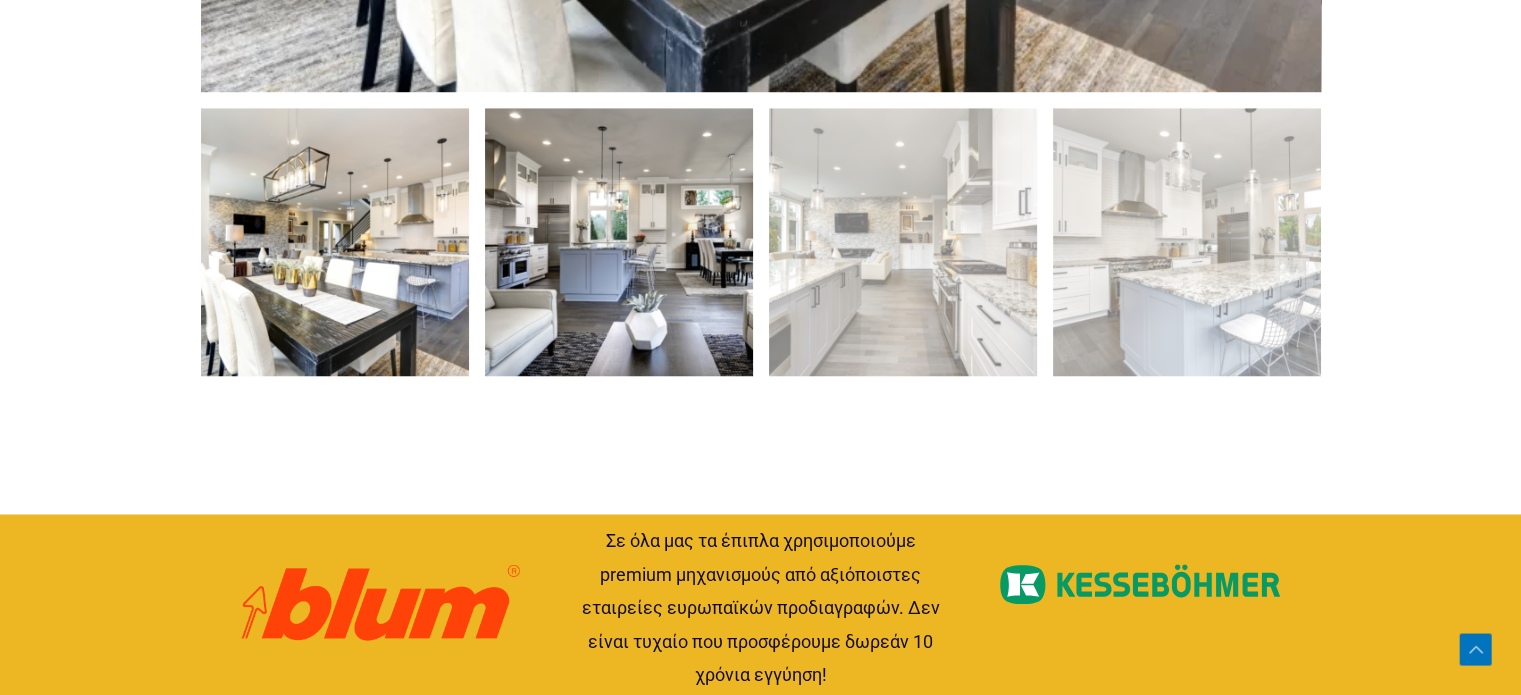 click at bounding box center (619, 242) 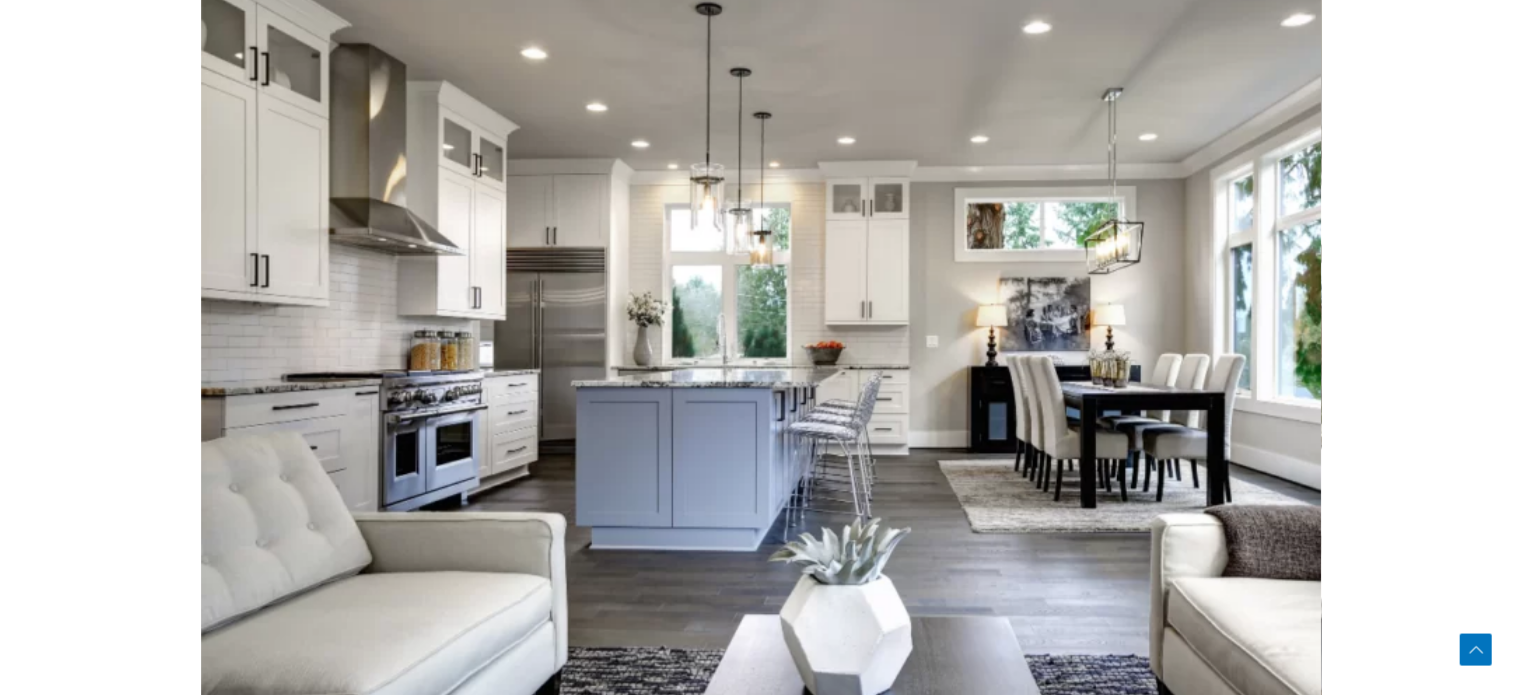 scroll, scrollTop: 900, scrollLeft: 0, axis: vertical 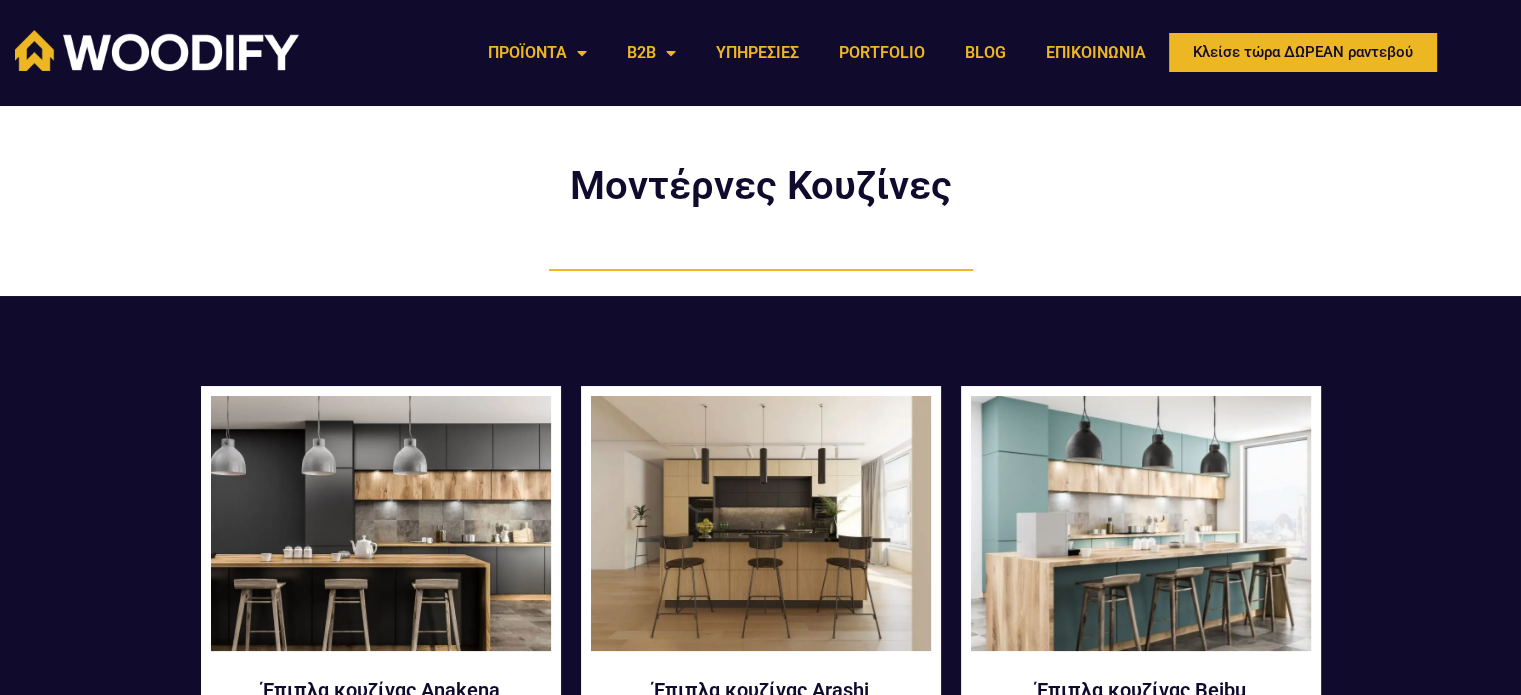 click on "Έπιπλα κουζίνας Anakena Read more
Έπιπλα κουζίνας Arashi Read more
Έπιπλα κουζίνας Beibu Read more
Έπιπλα κουζίνας Bondi Read more
Έπιπλα κουζίνας Celebes Read more
Έπιπλα κουζίνας El Castillo Read more
Έπιπλα κουζίνας El Cofete Read more
Έπιπλα κουζίνας El Nido Read more
Έπιπλα κουζίνας Hoddevik Read more
Έπιπλα κουζίνας Ipanema Read more
Έπιπλα κουζίνας Kai Read more
Έπιπλα κουζίνας Kondoi Read more
Έπιπλα κουζίνας La Concha Read more
Έπιπλα κουζίνας Las Teresitas Read more
Έπιπλα κουζίνας Matira Read more
Έπιπλα κουζίνας Nudey Read more
Έπιπλα κουζίνας Oludeniz Read more
Έπιπλα κουζίνας Querim Read more" at bounding box center (760, 1655) 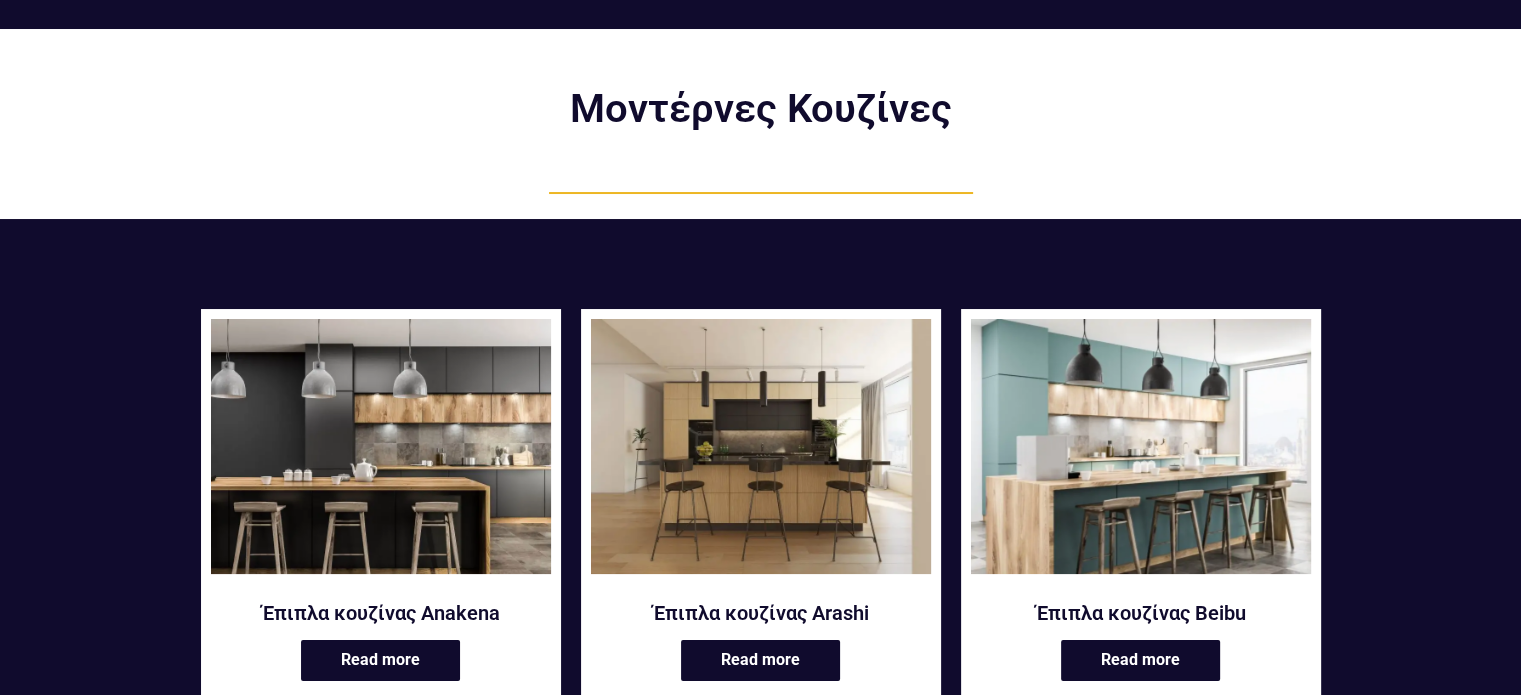 scroll, scrollTop: 100, scrollLeft: 0, axis: vertical 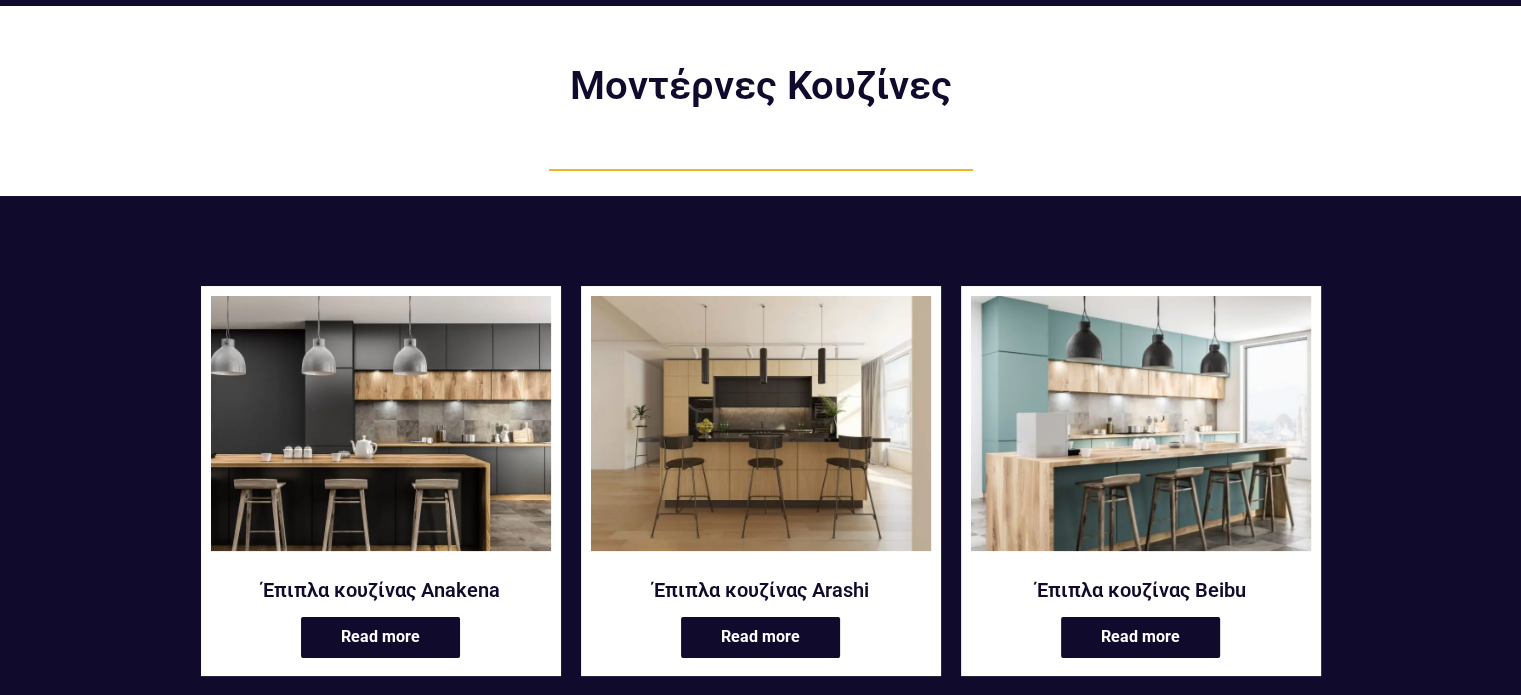 drag, startPoint x: 1418, startPoint y: 436, endPoint x: 1444, endPoint y: 483, distance: 53.712196 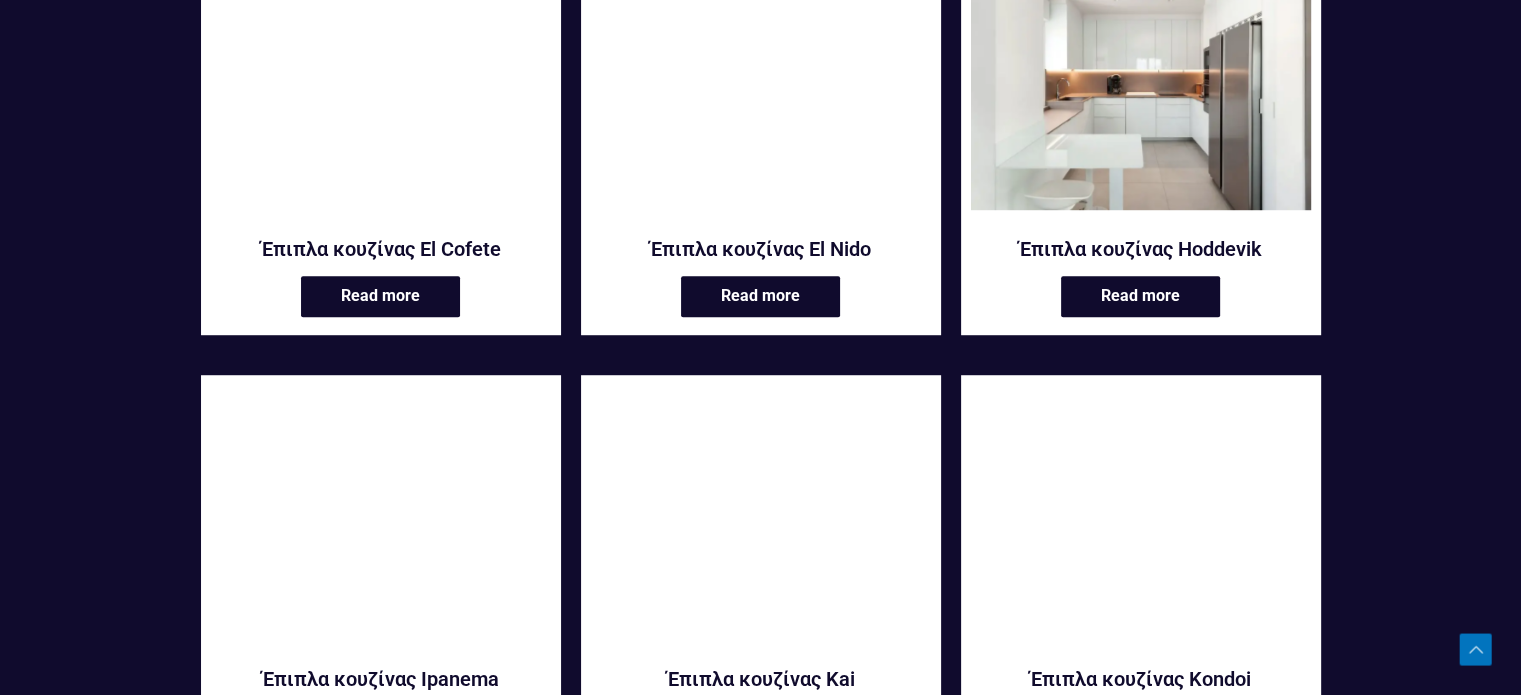 scroll, scrollTop: 1400, scrollLeft: 0, axis: vertical 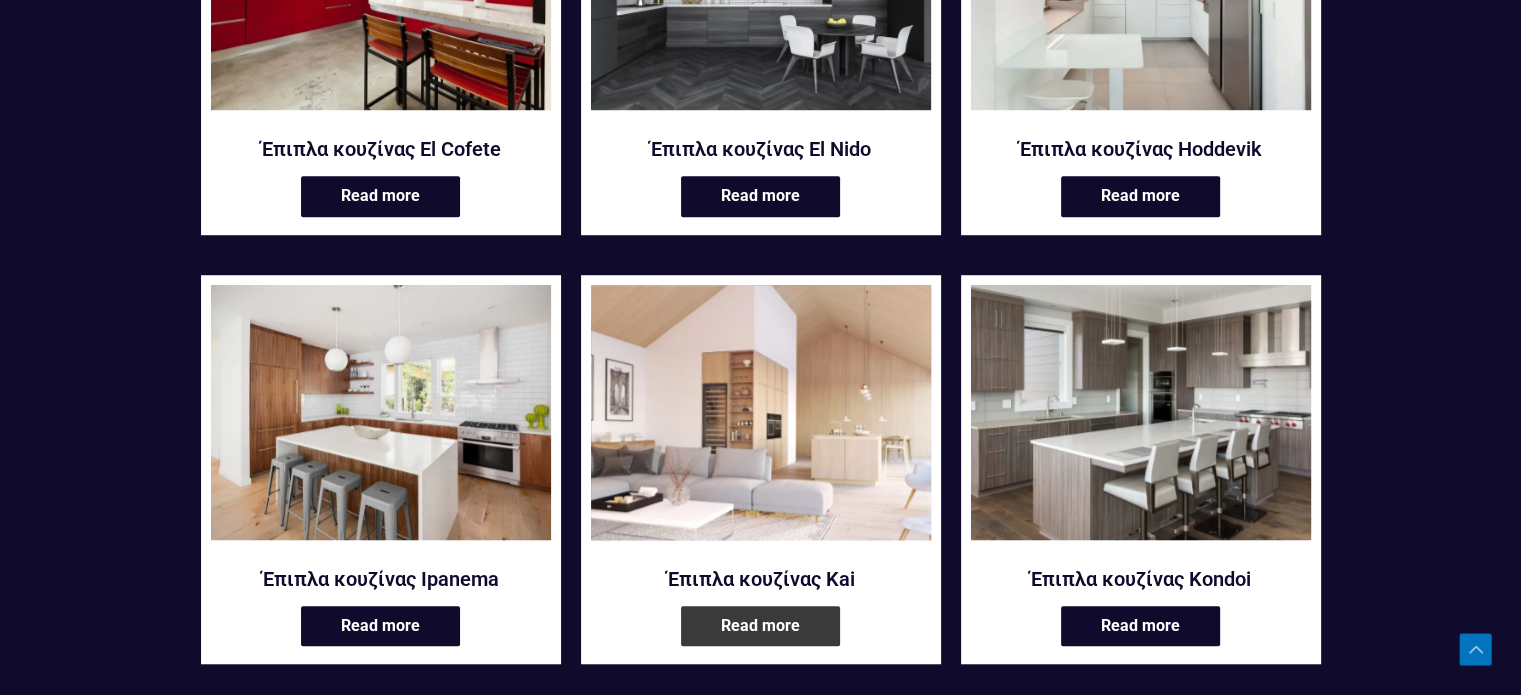 click on "Read more" at bounding box center (760, 626) 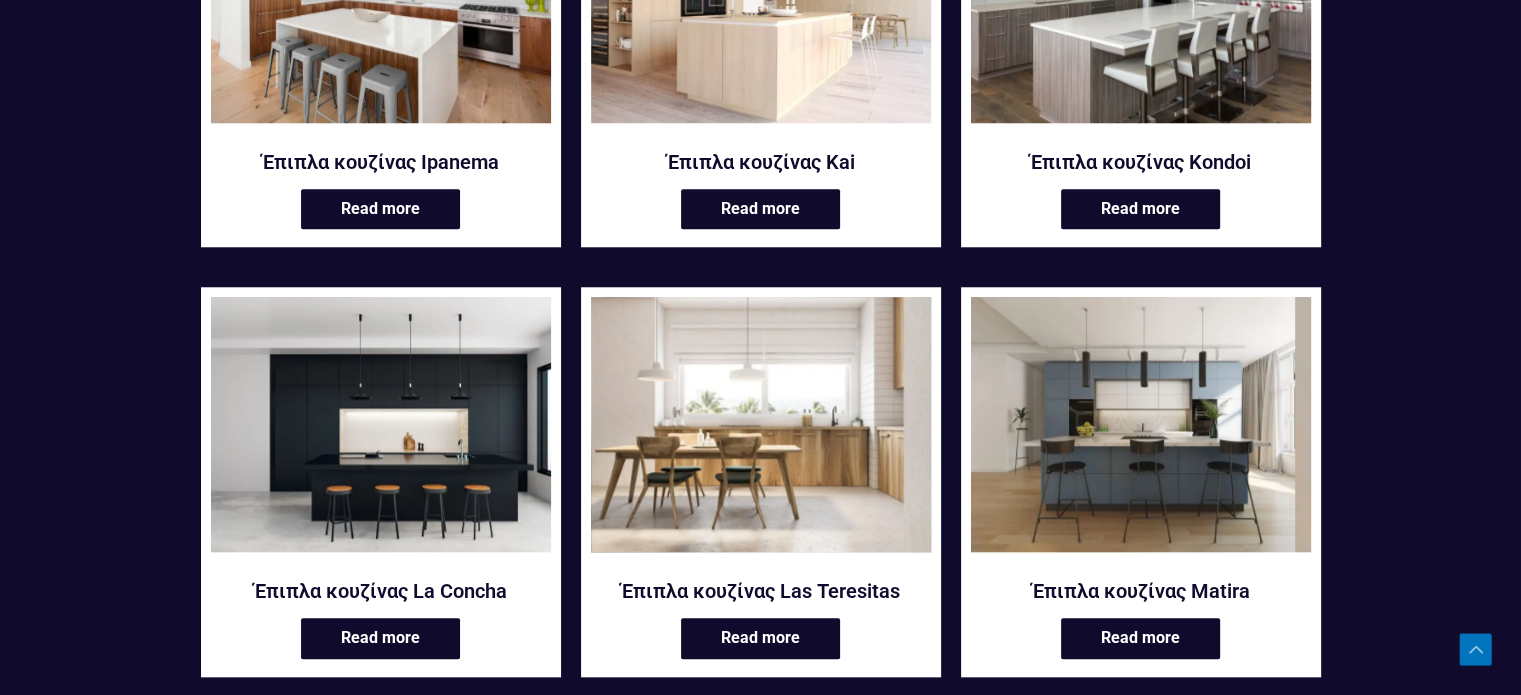 scroll, scrollTop: 2000, scrollLeft: 0, axis: vertical 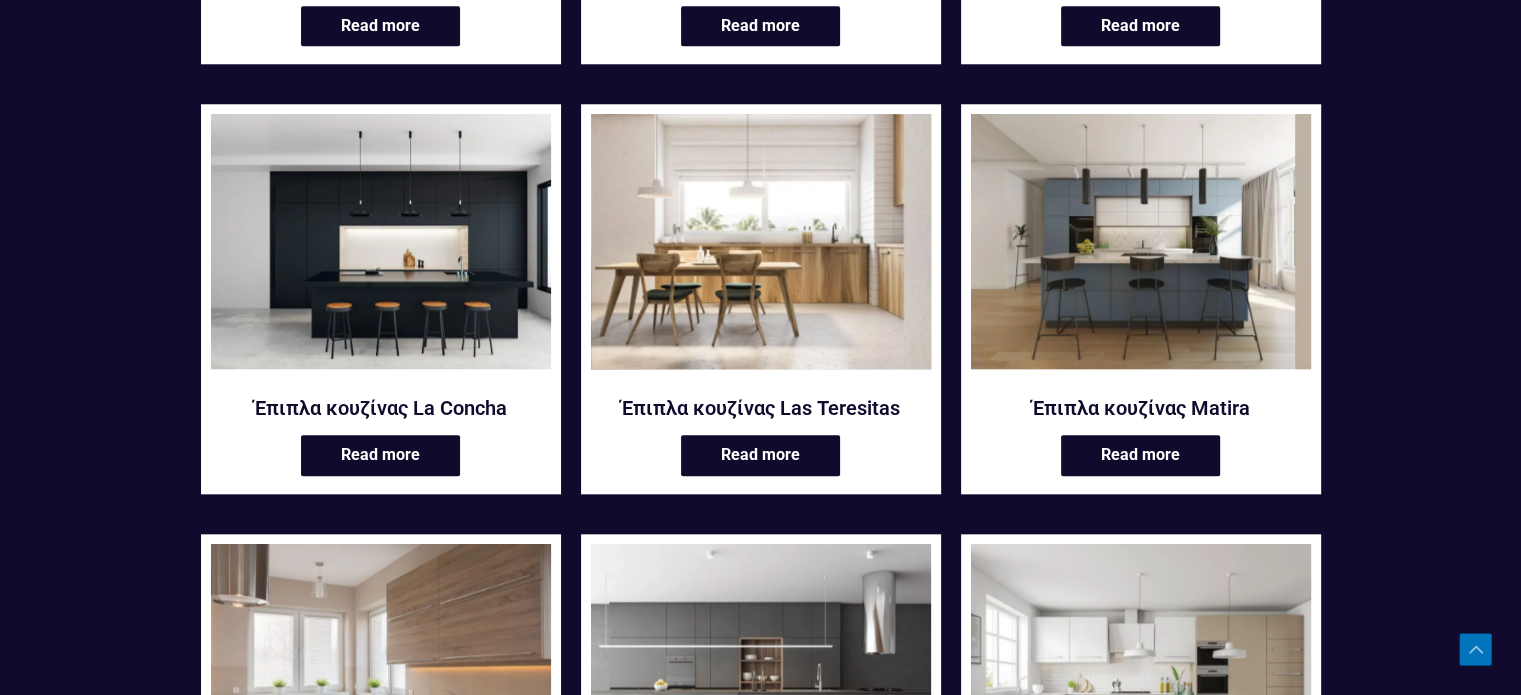 click at bounding box center (761, 241) 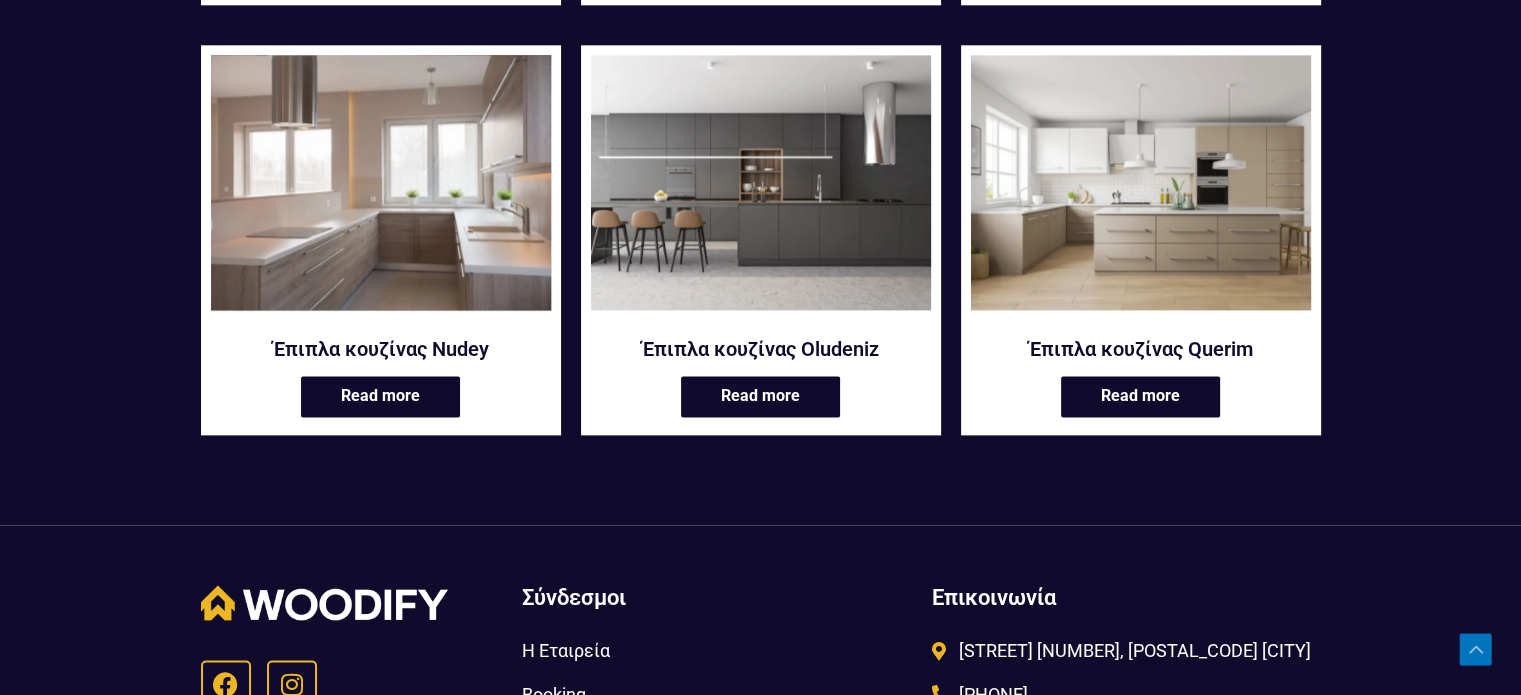 scroll, scrollTop: 2500, scrollLeft: 0, axis: vertical 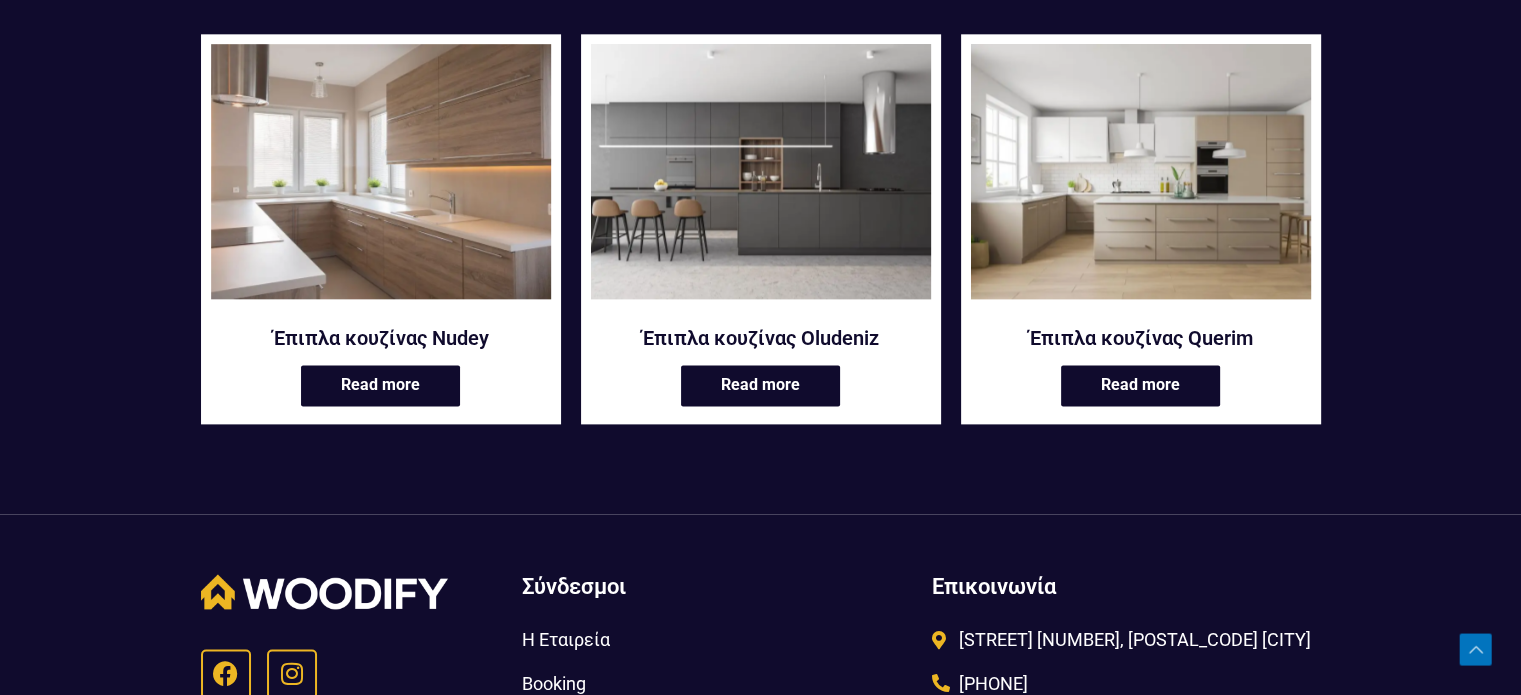 drag, startPoint x: 896, startPoint y: 514, endPoint x: 888, endPoint y: 524, distance: 12.806249 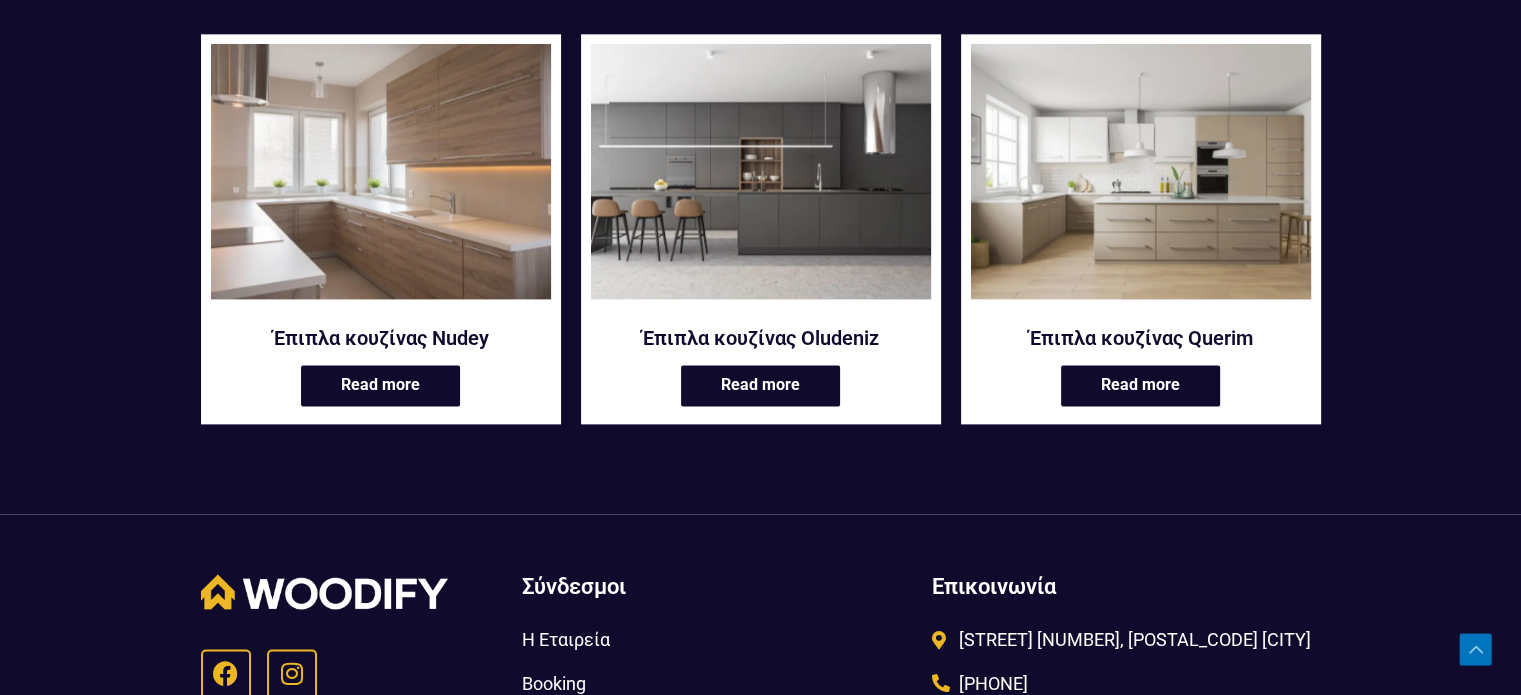 click on "Έπιπλα κουζίνας Anakena Read more
Έπιπλα κουζίνας Arashi Read more
Έπιπλα κουζίνας Beibu Read more
Έπιπλα κουζίνας Bondi Read more
Έπιπλα κουζίνας Celebes Read more
Έπιπλα κουζίνας El Castillo Read more
Έπιπλα κουζίνας El Cofete Read more
Έπιπλα κουζίνας El Nido Read more
Έπιπλα κουζίνας Hoddevik Read more
Έπιπλα κουζίνας Ipanema Read more
Έπιπλα κουζίνας Kai Read more
Έπιπλα κουζίνας Kondoi Read more
Έπιπλα κουζίνας La Concha Read more
Έπιπλα κουζίνας Las Teresitas Read more
Έπιπλα κουζίνας Matira Read more
Έπιπλα κουζίνας Nudey Read more
Έπιπλα κουζίνας Oludeniz Read more
Έπιπλα κουζίνας Querim Read more" at bounding box center (760, -845) 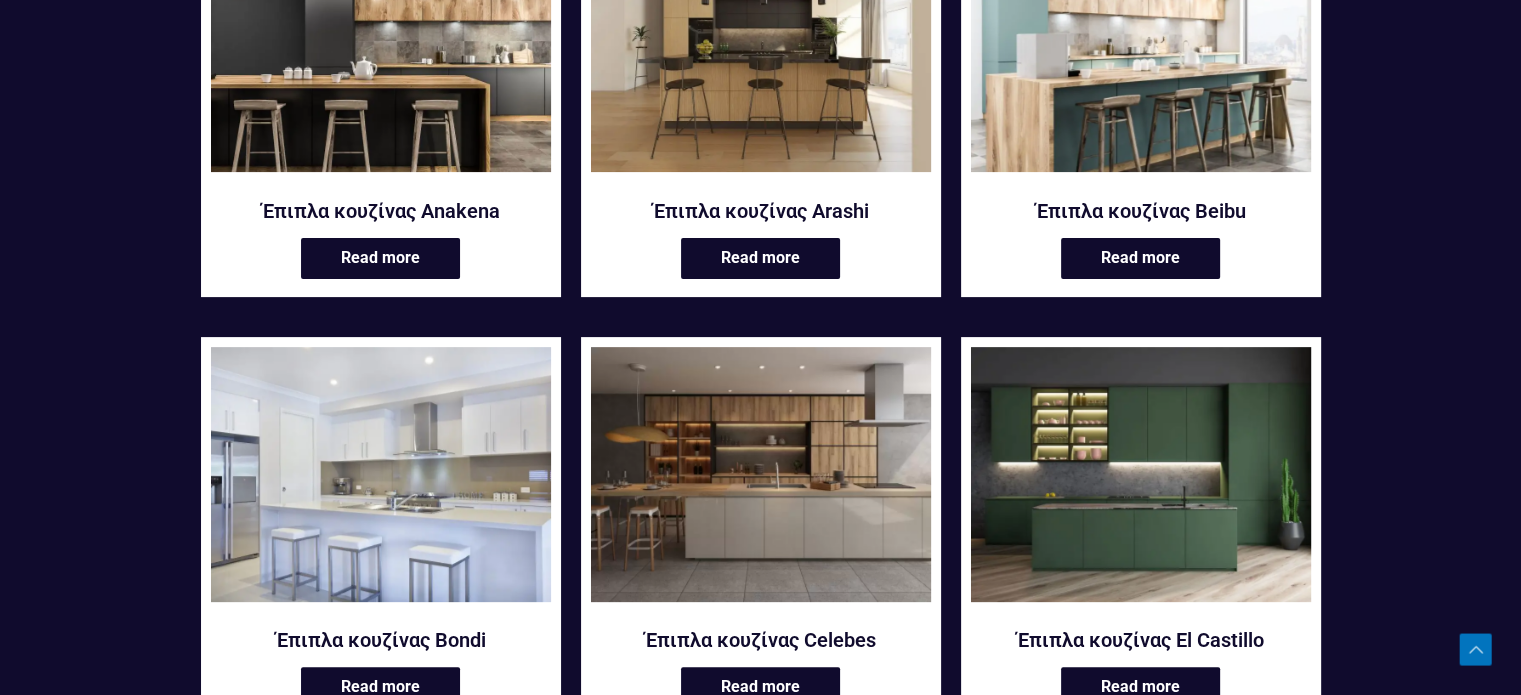 scroll, scrollTop: 200, scrollLeft: 0, axis: vertical 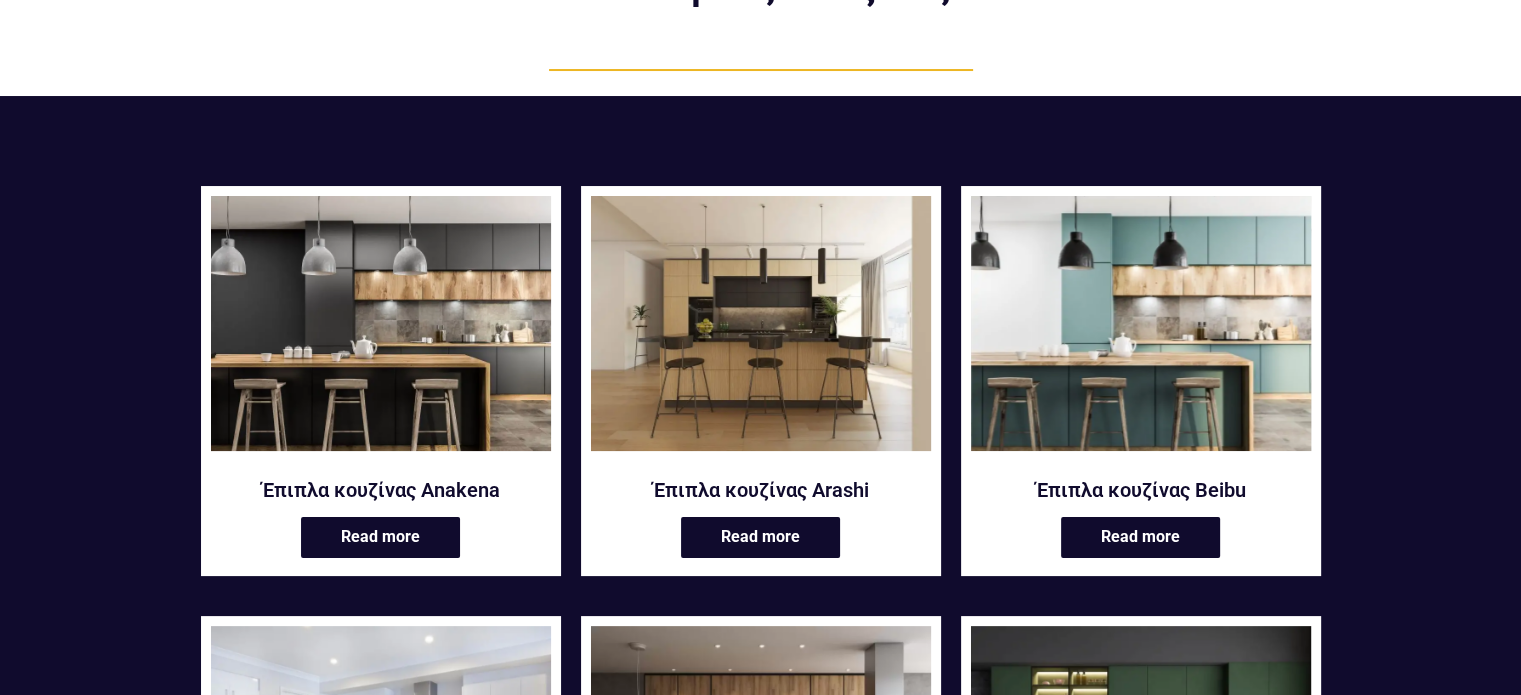 click at bounding box center [1141, 323] 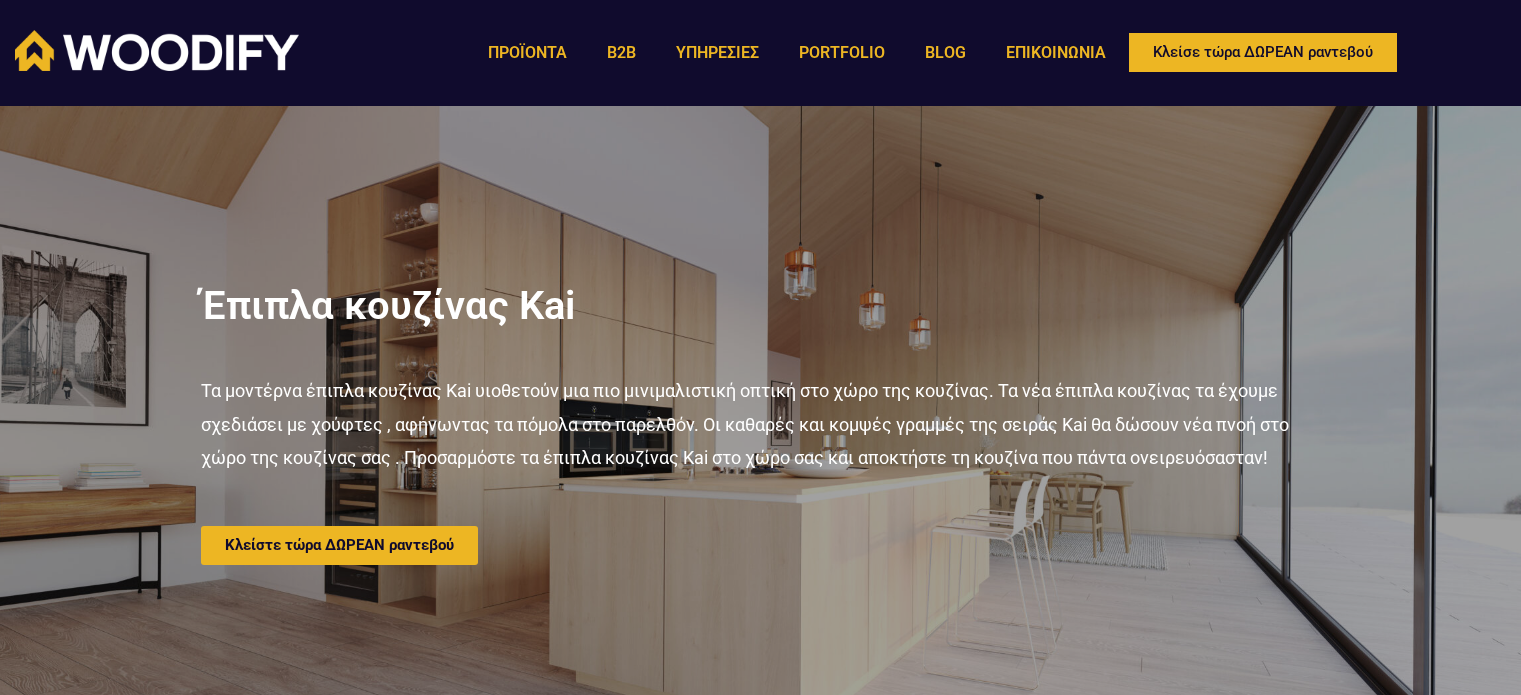 scroll, scrollTop: 0, scrollLeft: 0, axis: both 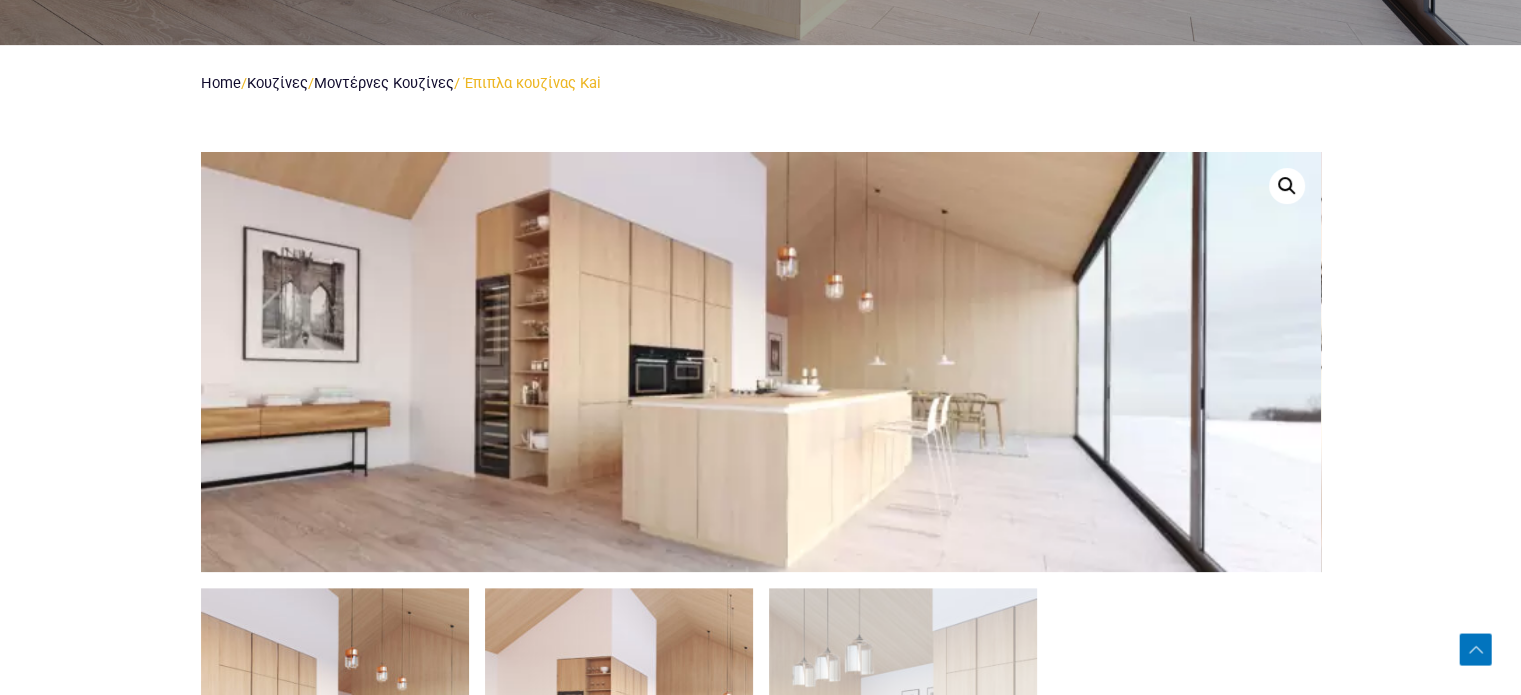 click at bounding box center (619, 722) 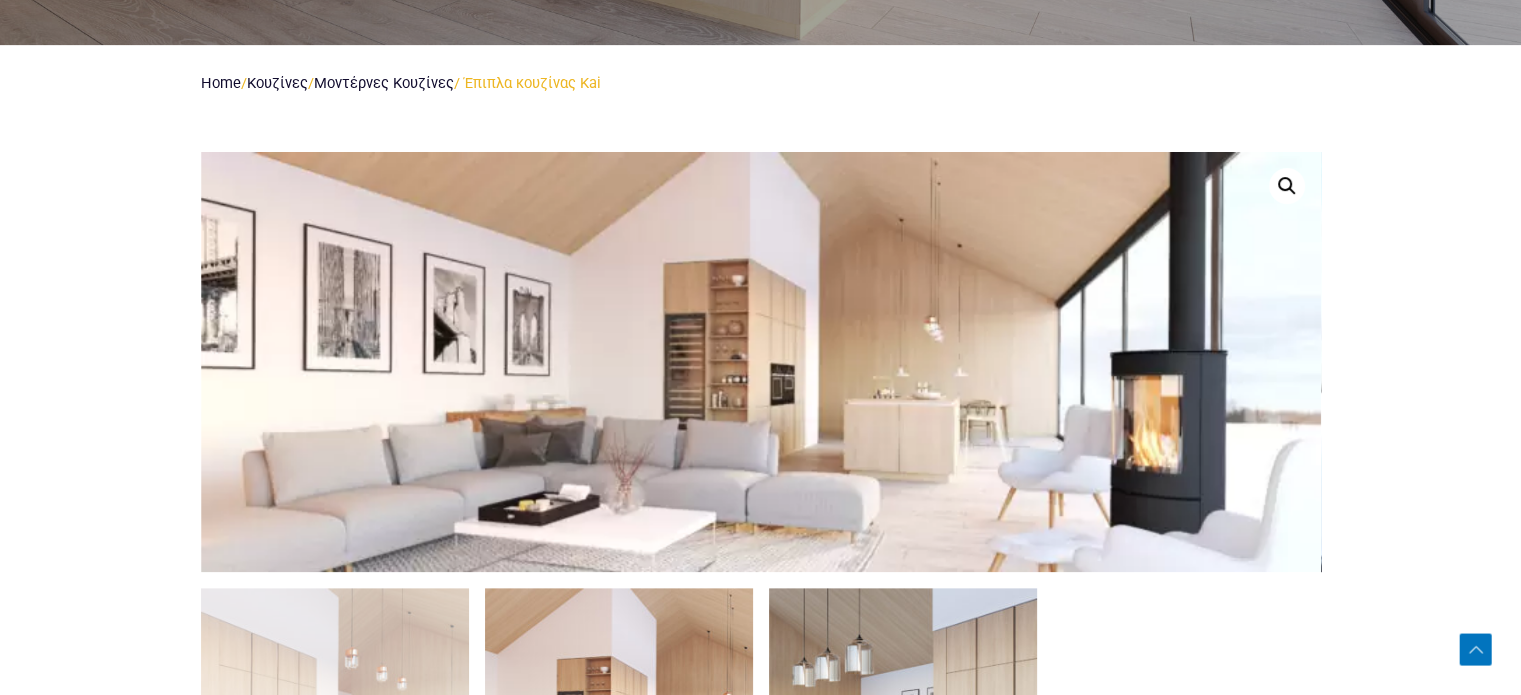 click at bounding box center [903, 722] 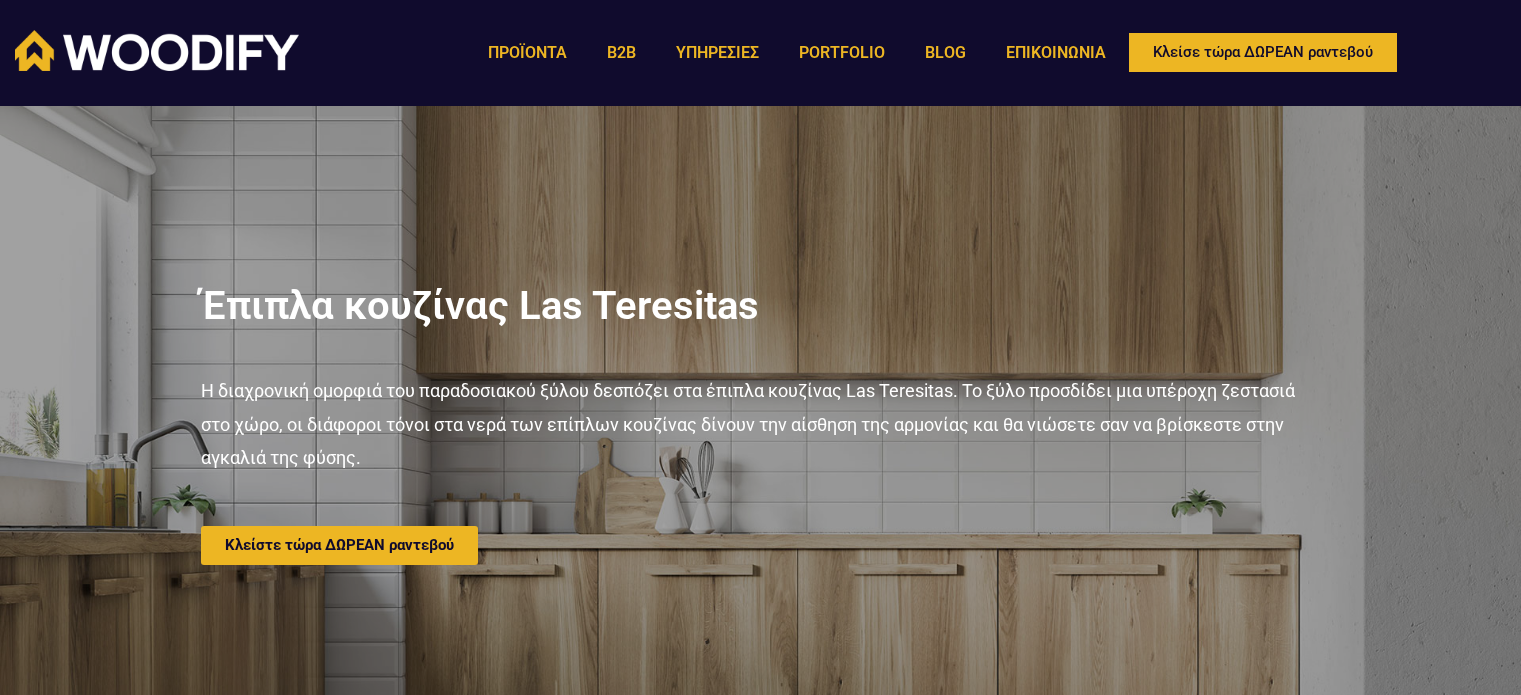 scroll, scrollTop: 0, scrollLeft: 0, axis: both 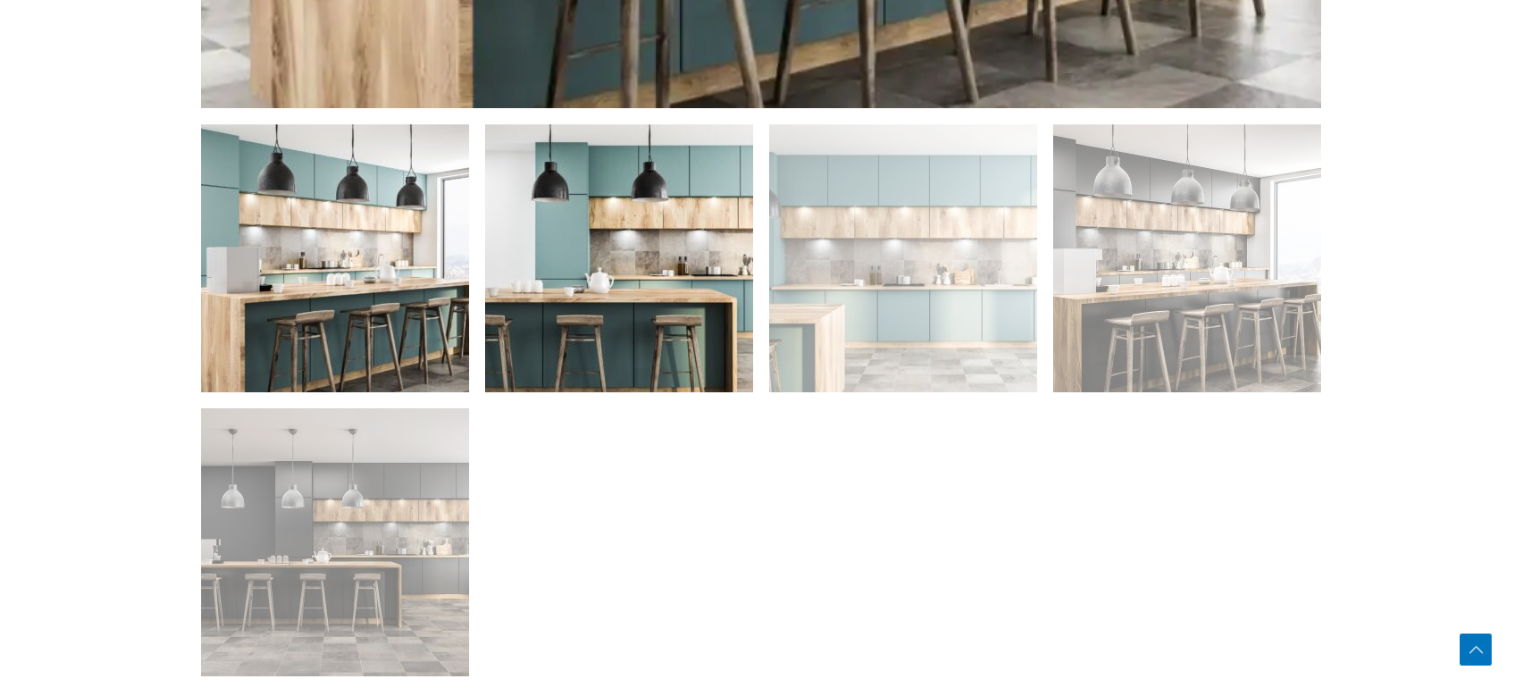 click at bounding box center (619, 258) 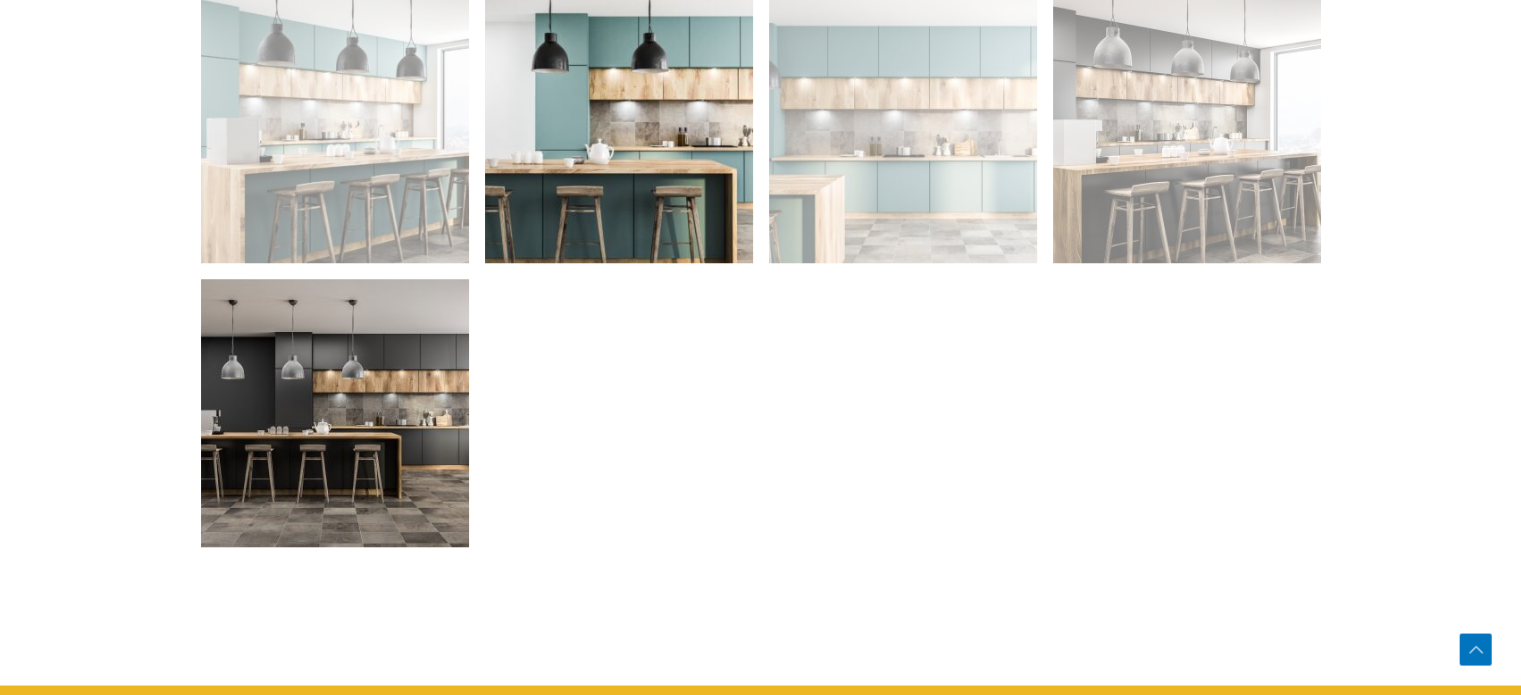 click at bounding box center [335, 413] 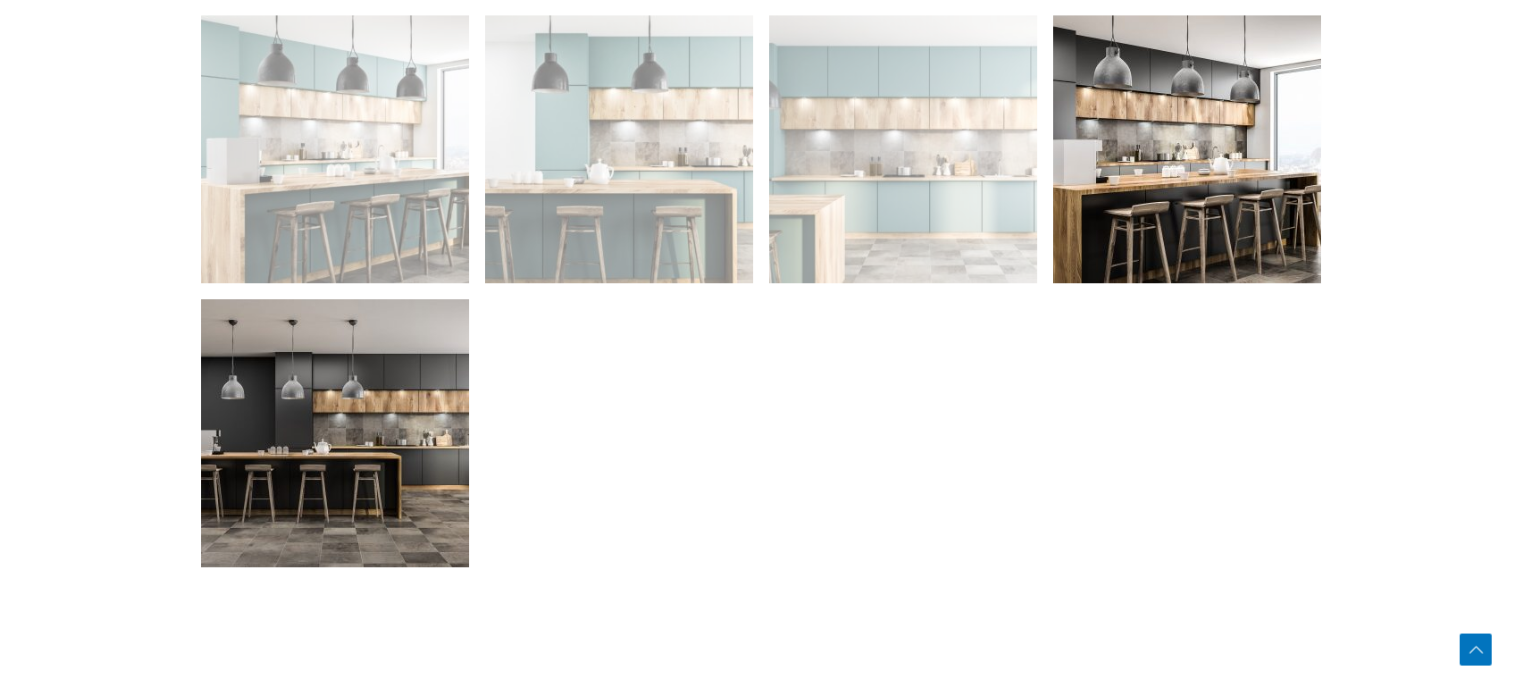 click at bounding box center (1187, 149) 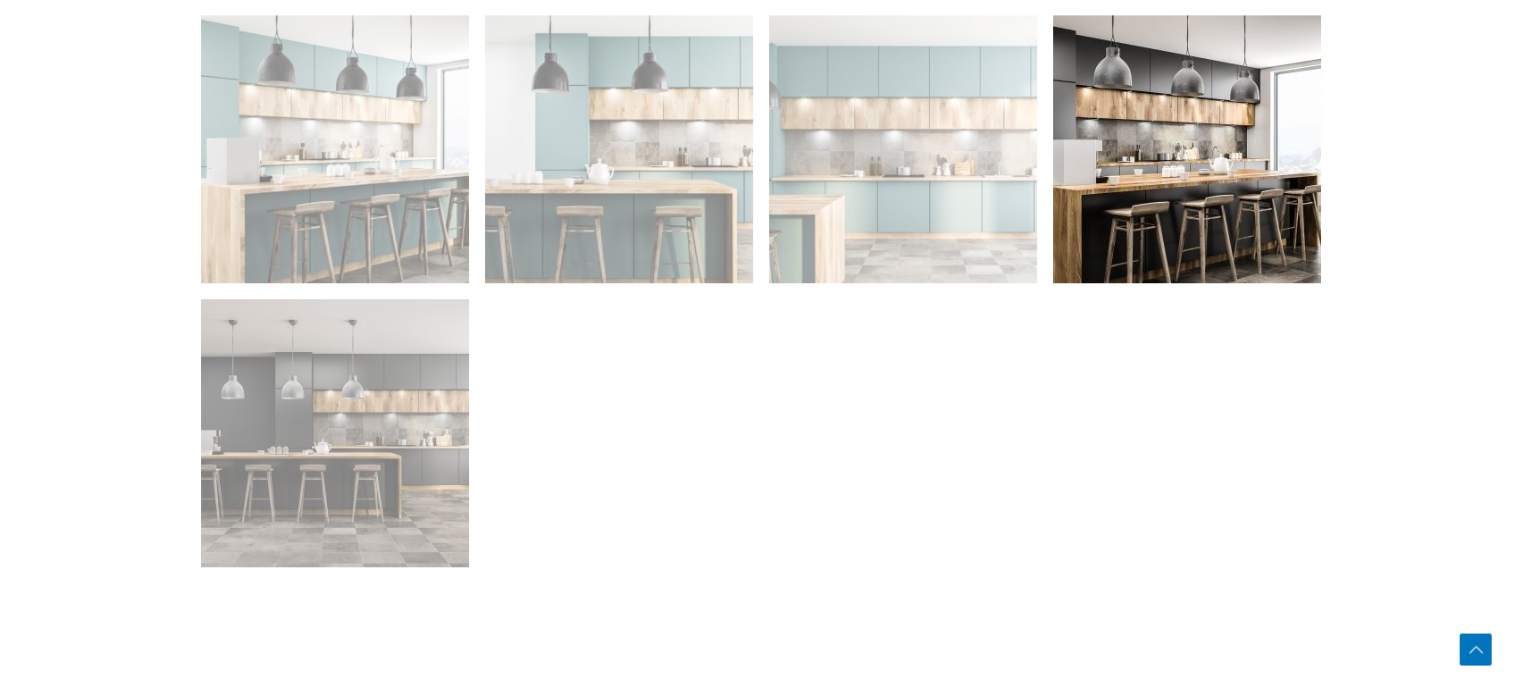 drag, startPoint x: 914, startPoint y: 451, endPoint x: 844, endPoint y: 462, distance: 70.85902 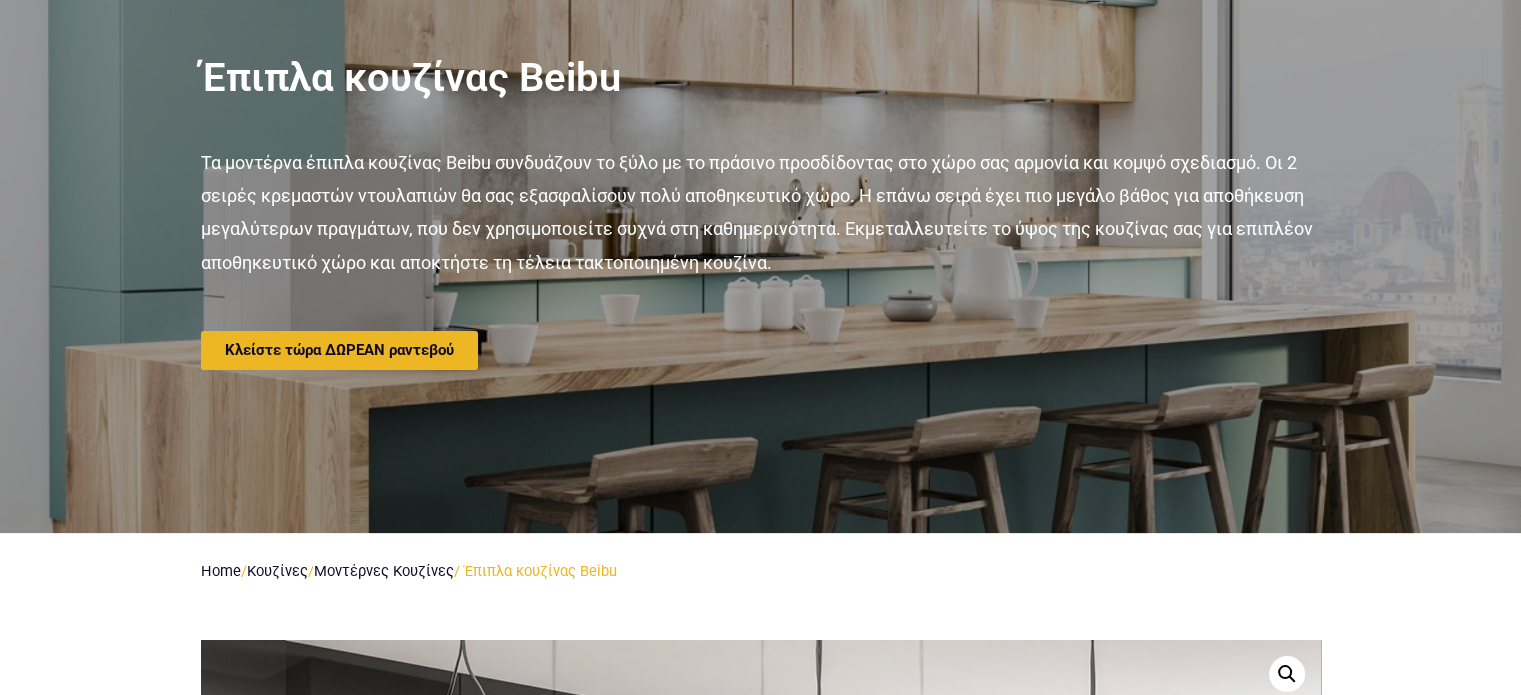 scroll, scrollTop: 0, scrollLeft: 0, axis: both 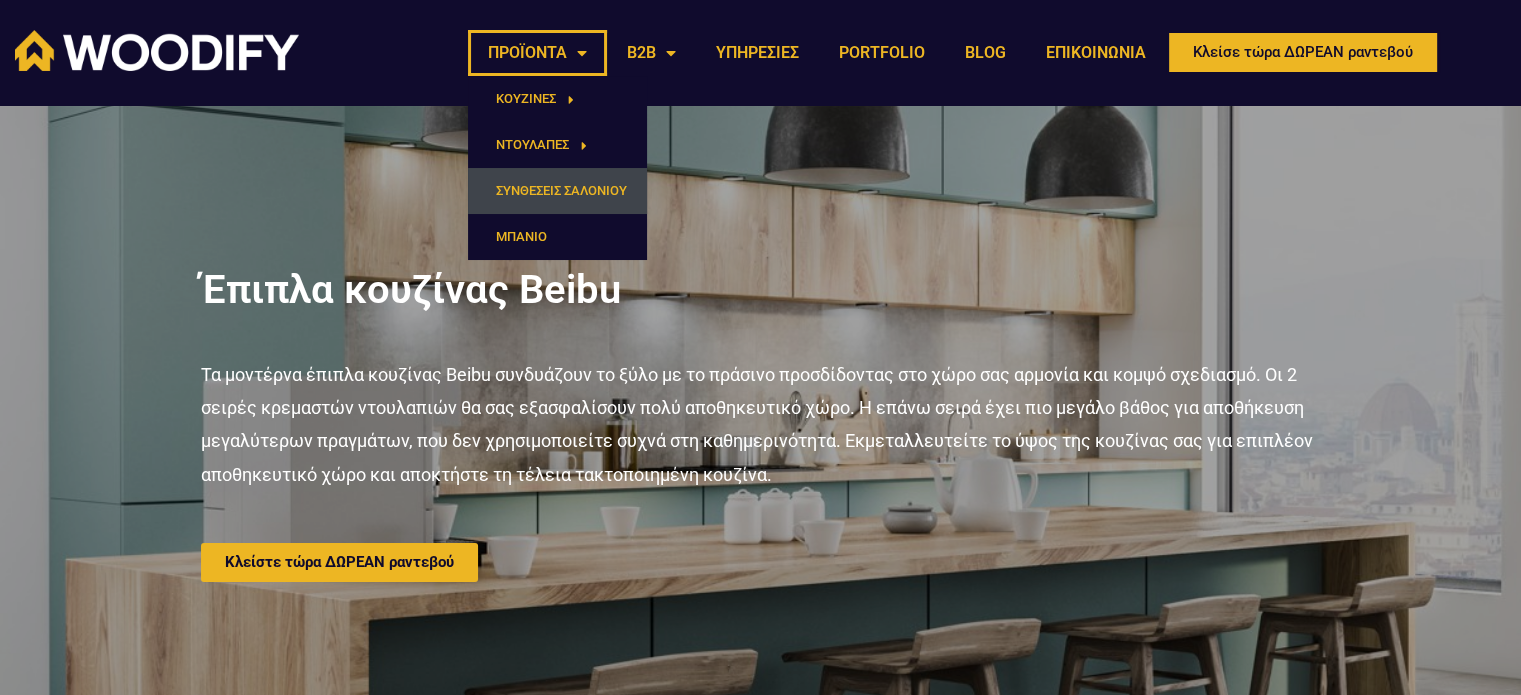 click on "ΣΥΝΘΕΣΕΙΣ ΣΑΛΟΝΙΟΥ" 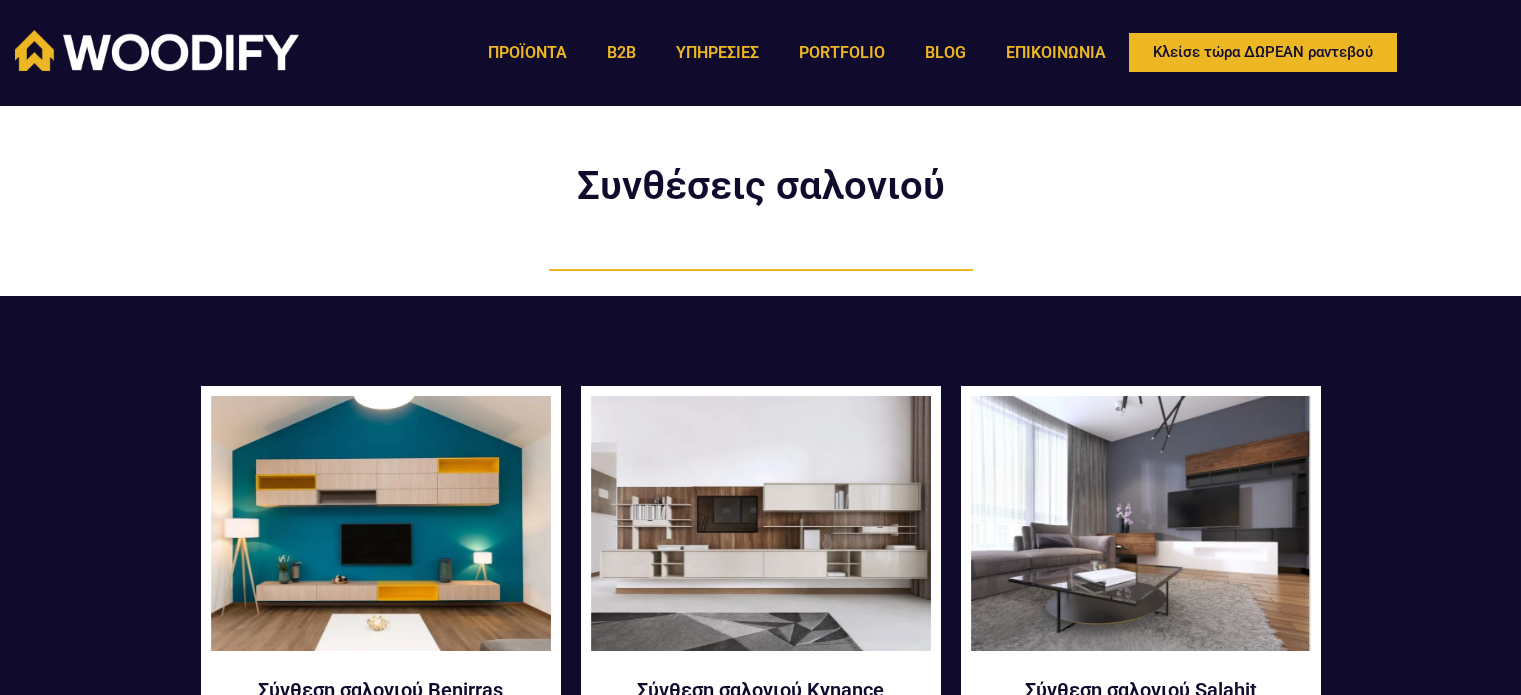 scroll, scrollTop: 0, scrollLeft: 0, axis: both 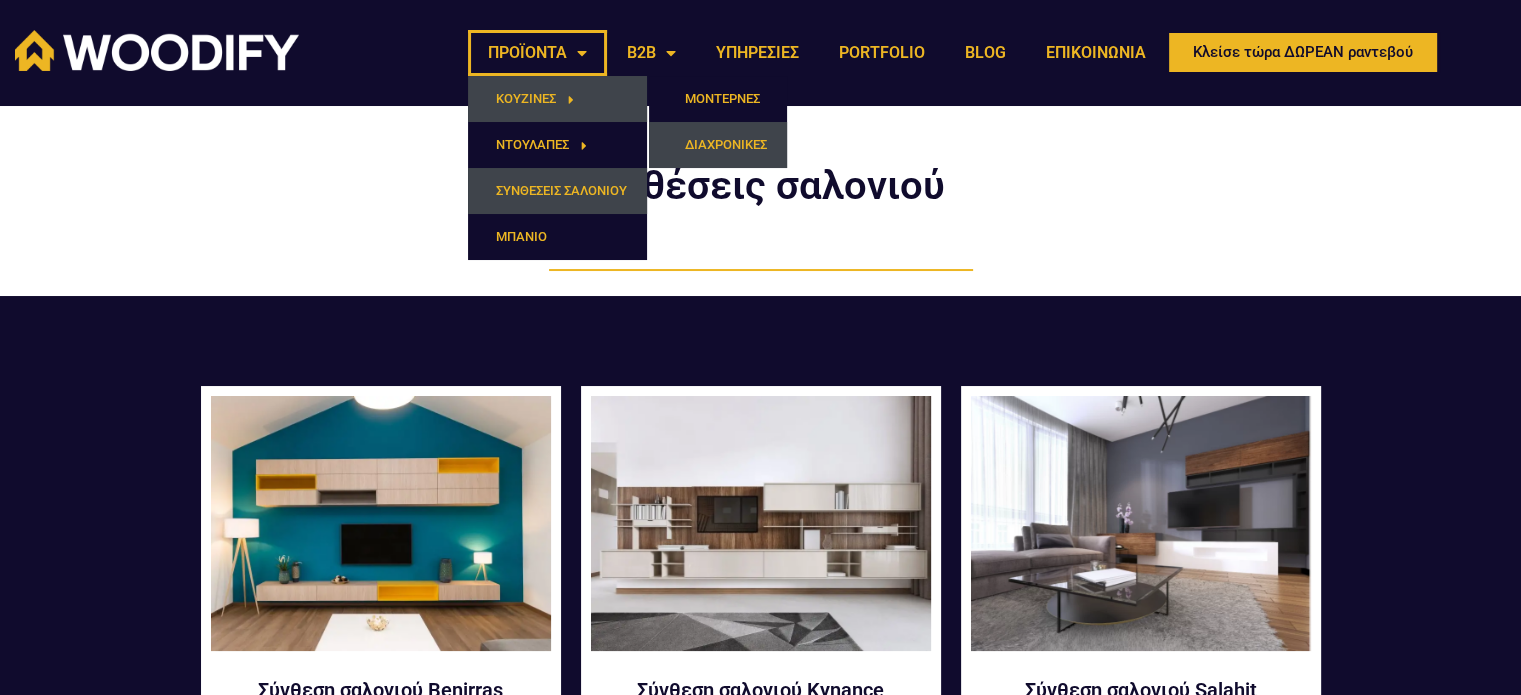 click on "ΔΙΑΧΡΟΝΙΚΕΣ" 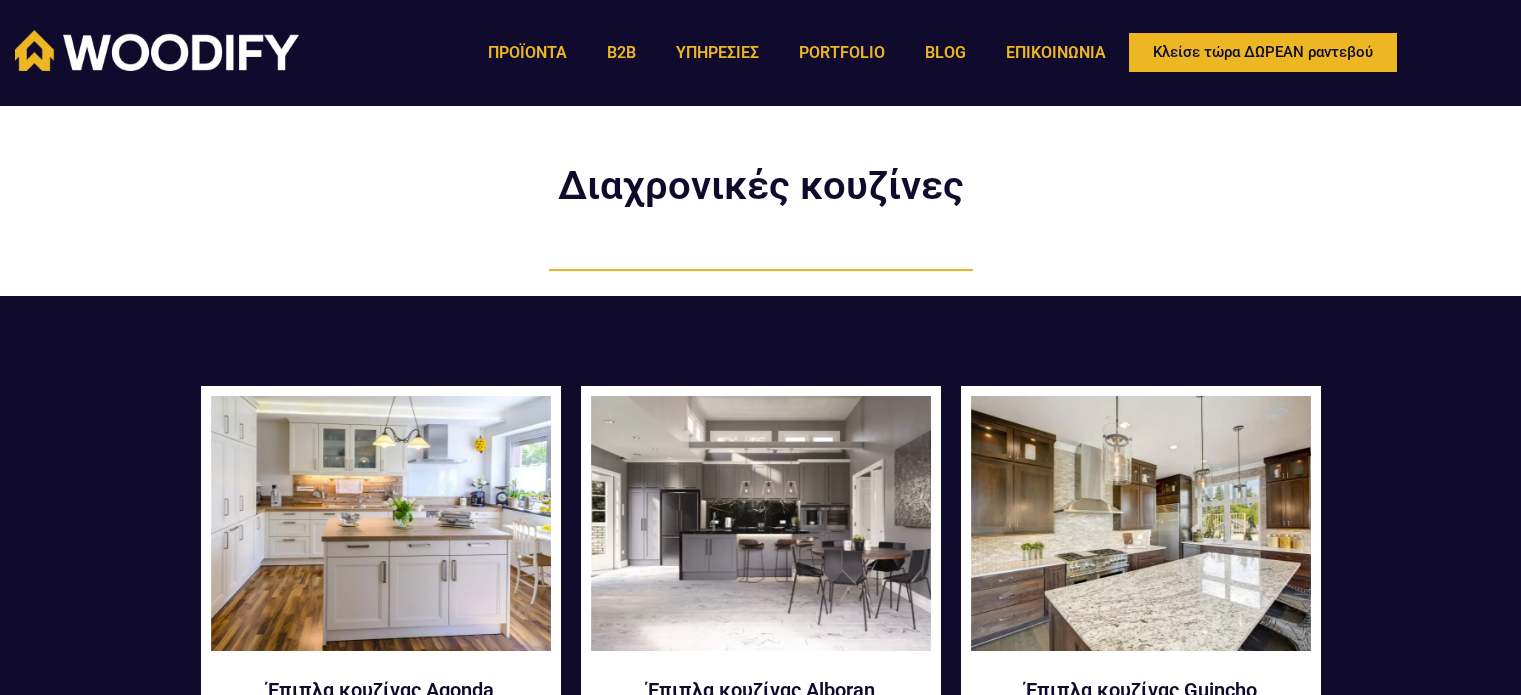scroll, scrollTop: 0, scrollLeft: 0, axis: both 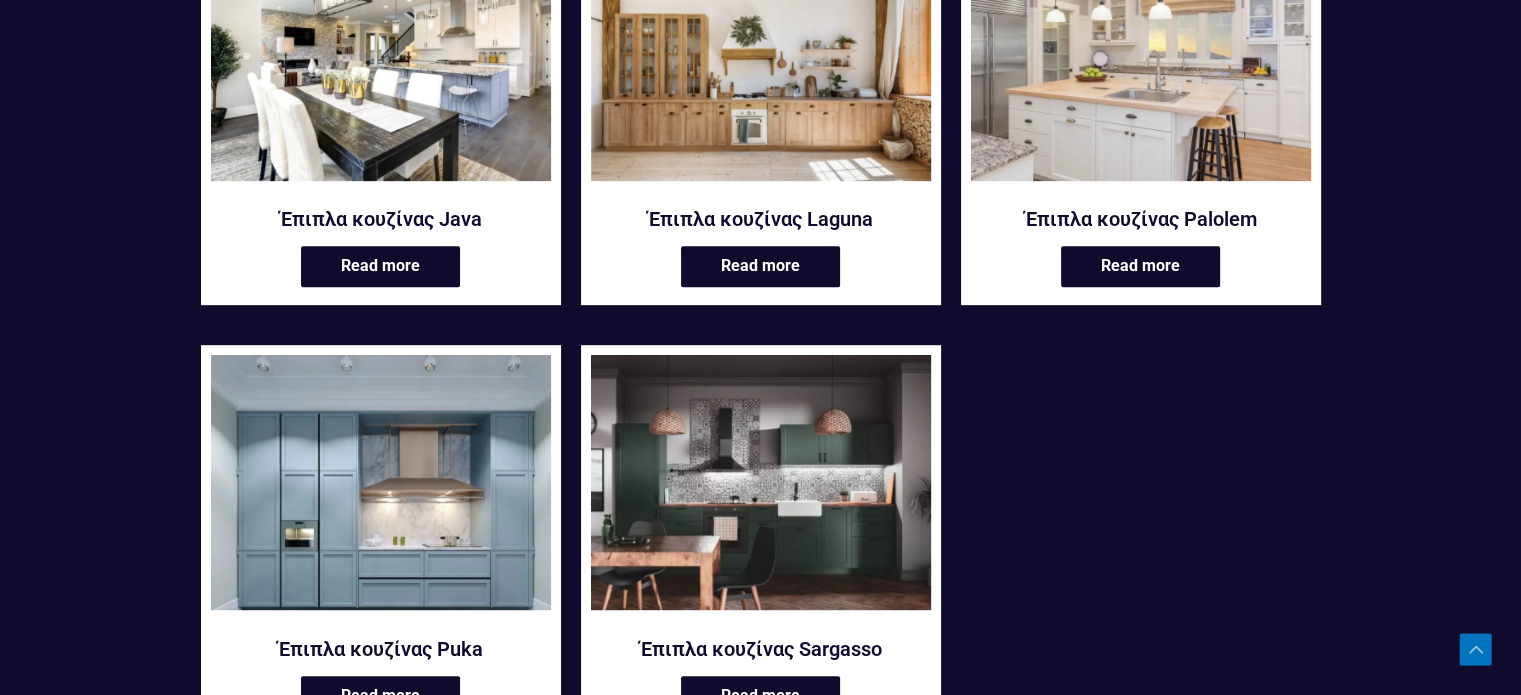 drag, startPoint x: 1144, startPoint y: 434, endPoint x: 1103, endPoint y: 531, distance: 105.30907 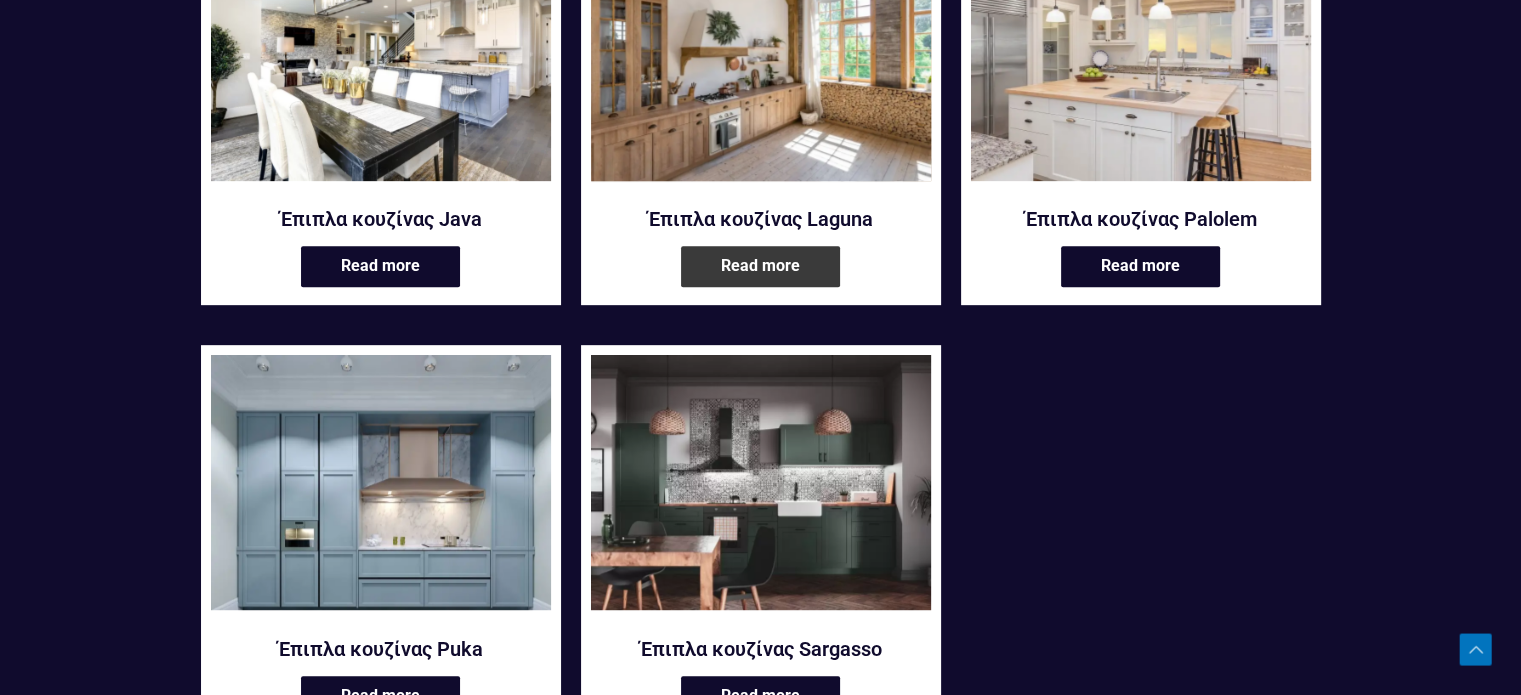 click on "Read more" at bounding box center (760, 266) 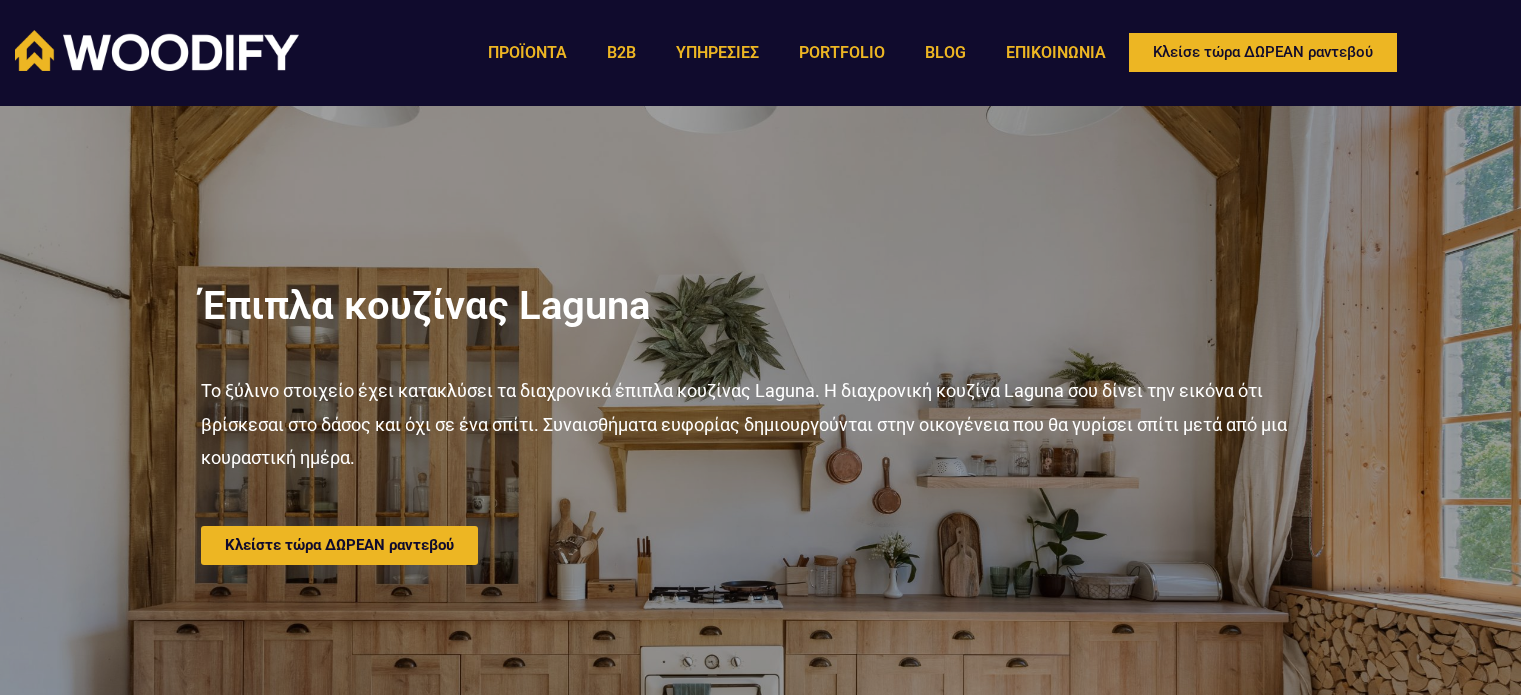scroll, scrollTop: 0, scrollLeft: 0, axis: both 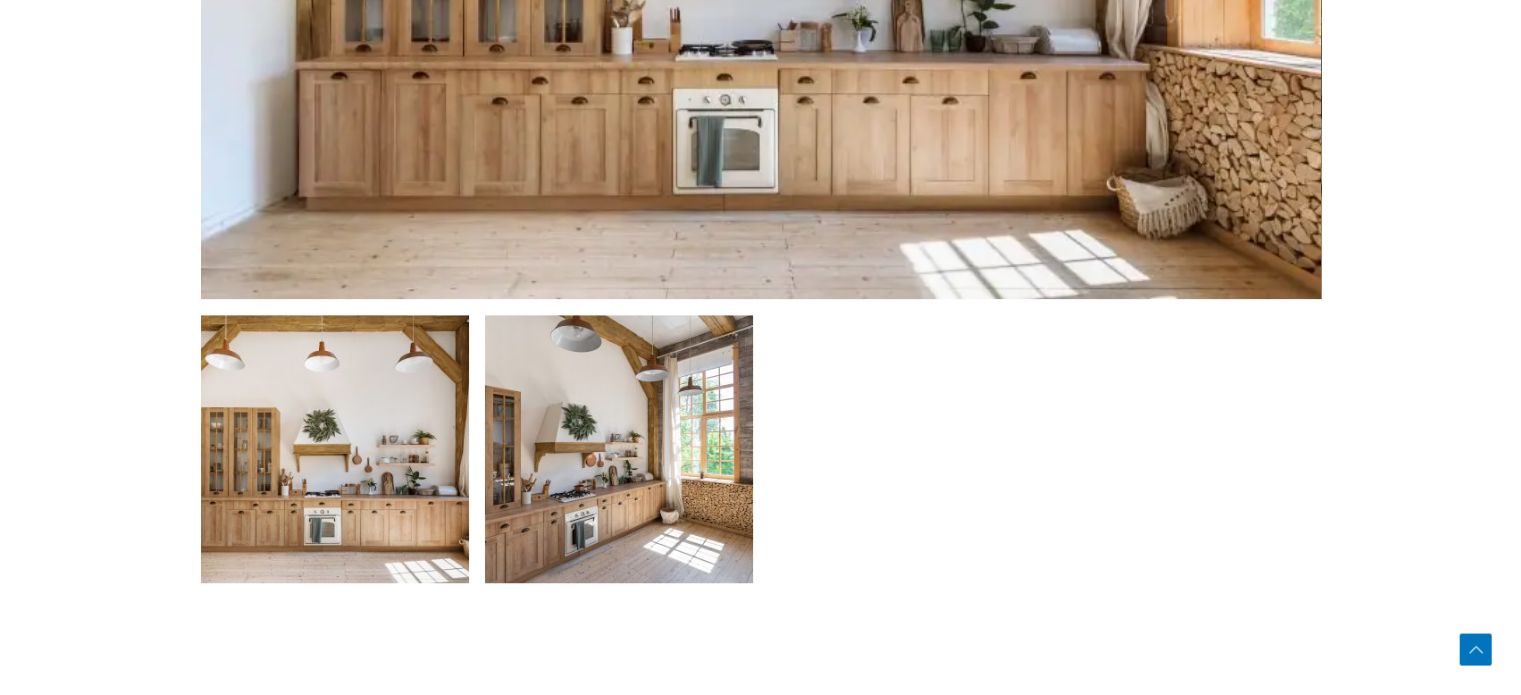 click at bounding box center [619, 449] 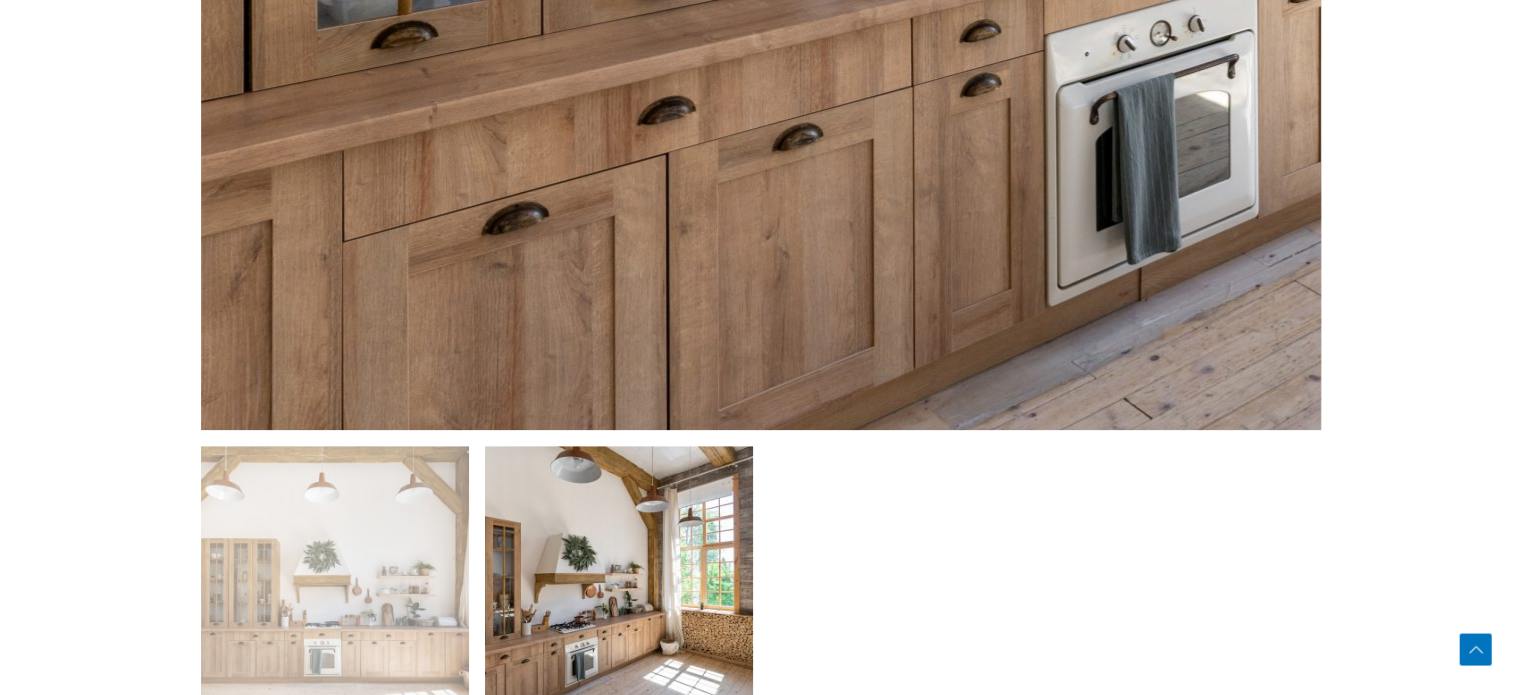 scroll, scrollTop: 1200, scrollLeft: 0, axis: vertical 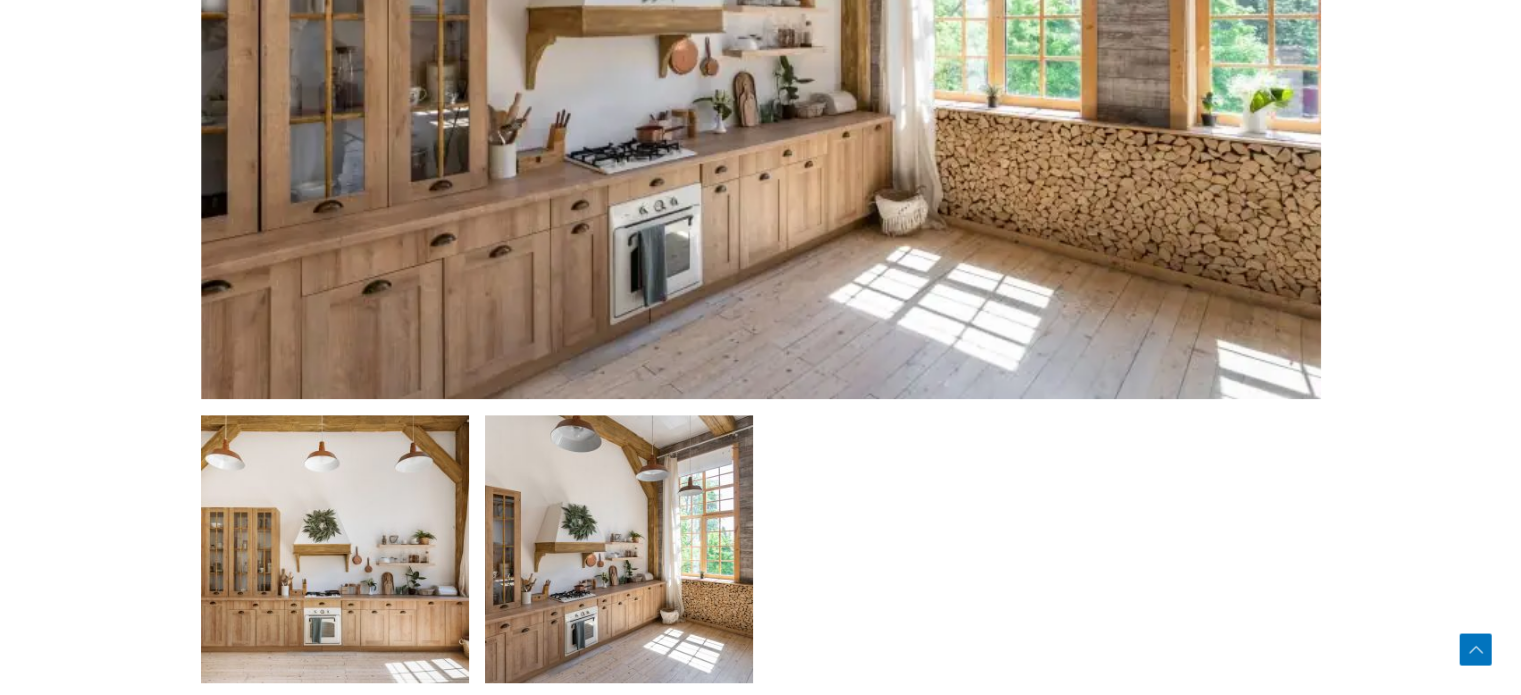 click at bounding box center [335, 549] 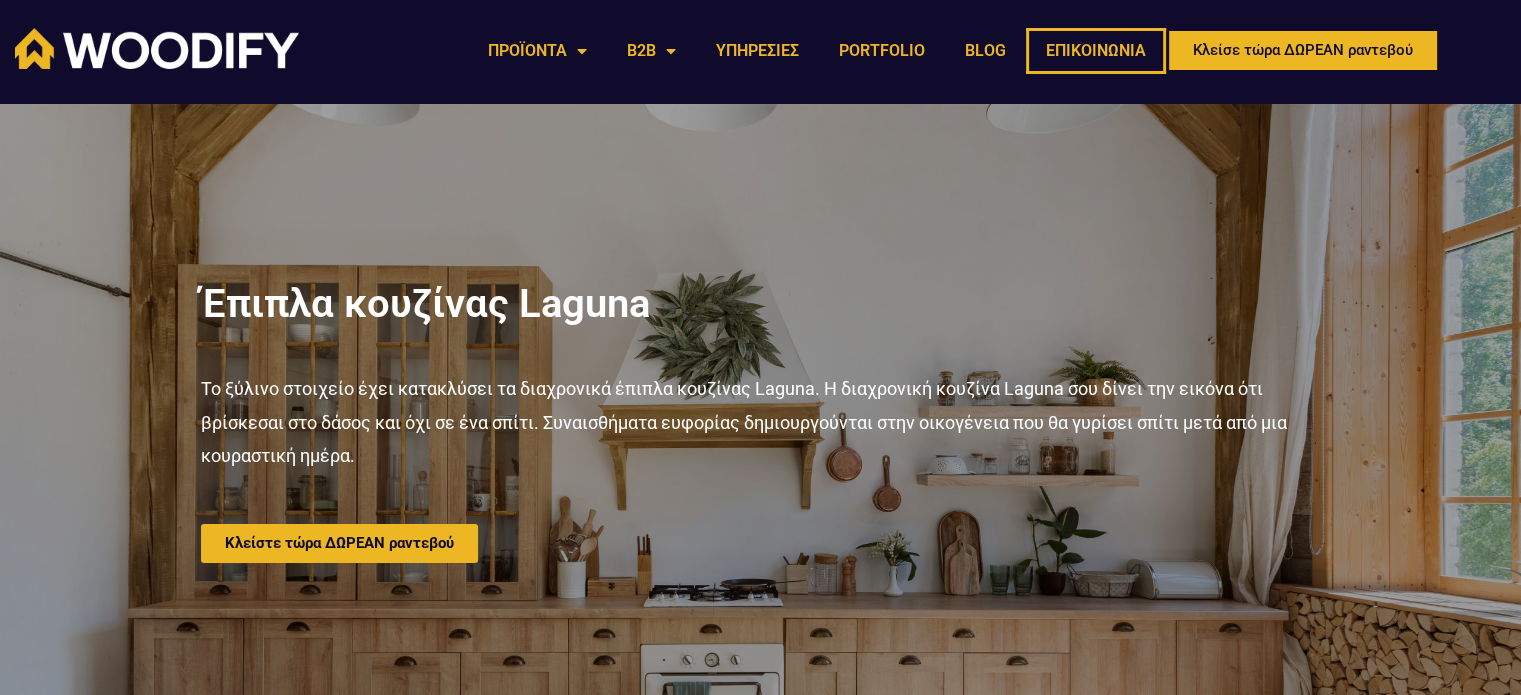 scroll, scrollTop: 0, scrollLeft: 0, axis: both 